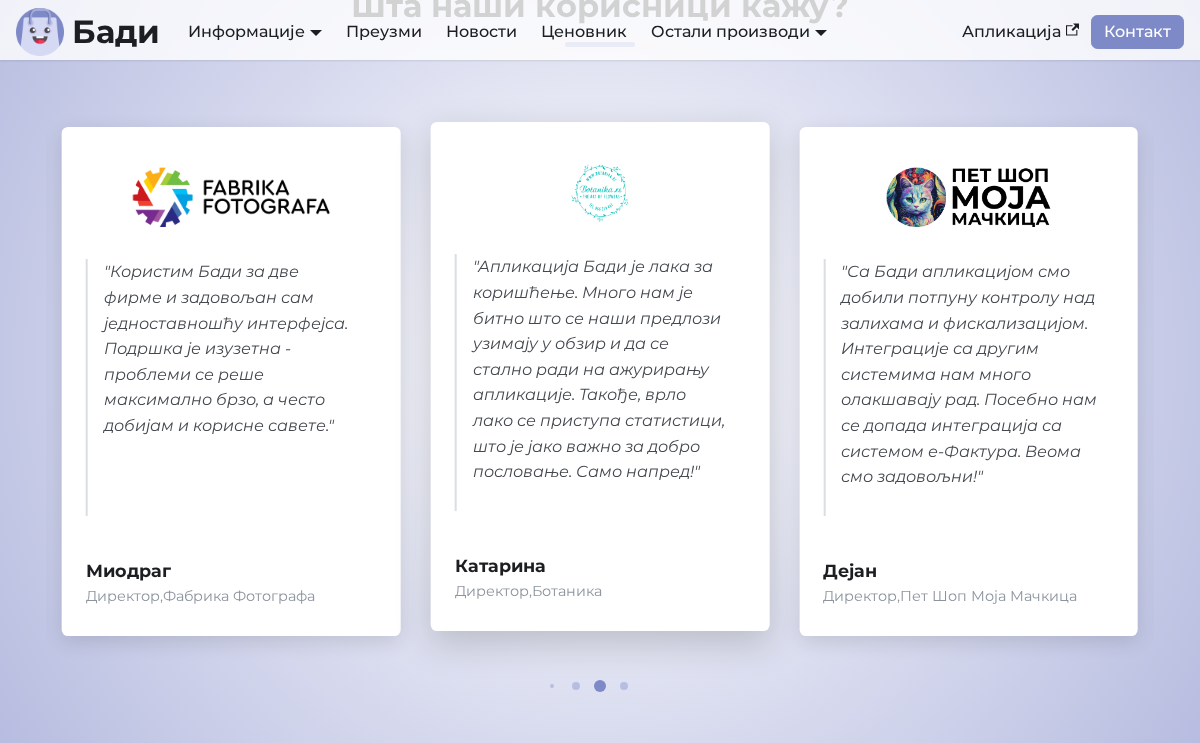 scroll, scrollTop: 0, scrollLeft: 0, axis: both 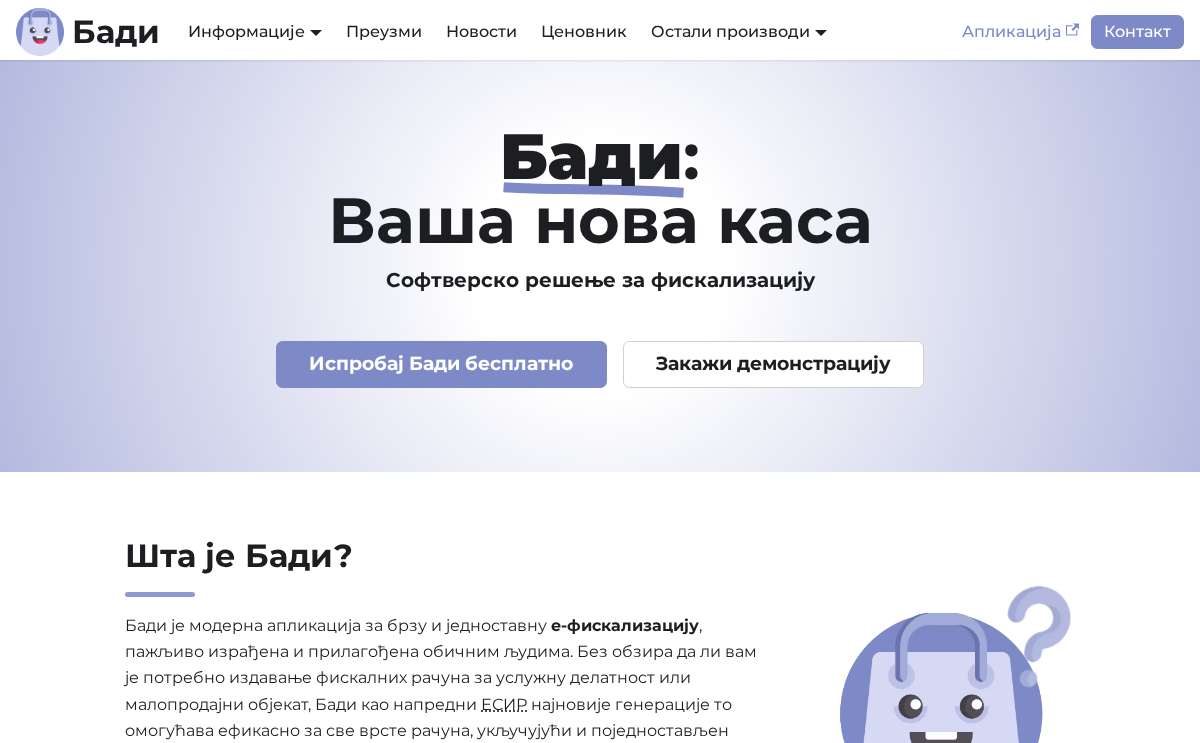 click on "Апликација" at bounding box center [1020, 32] 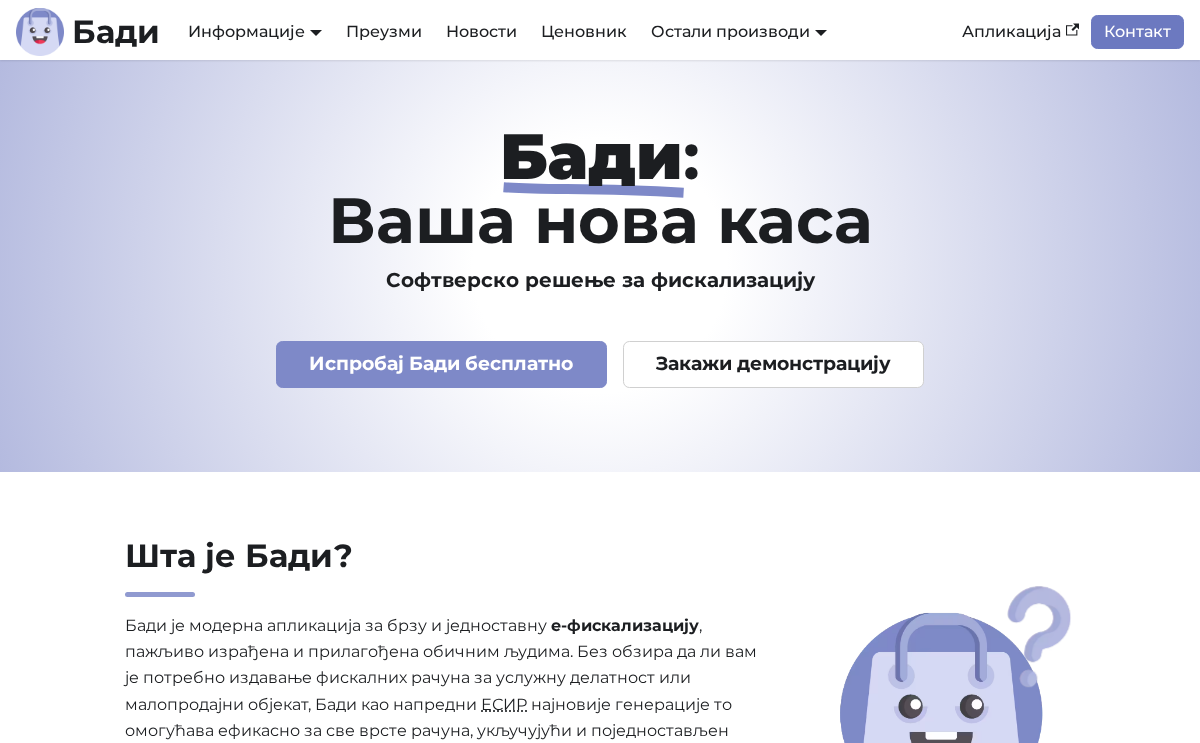 click on "Контакт" at bounding box center [1137, 32] 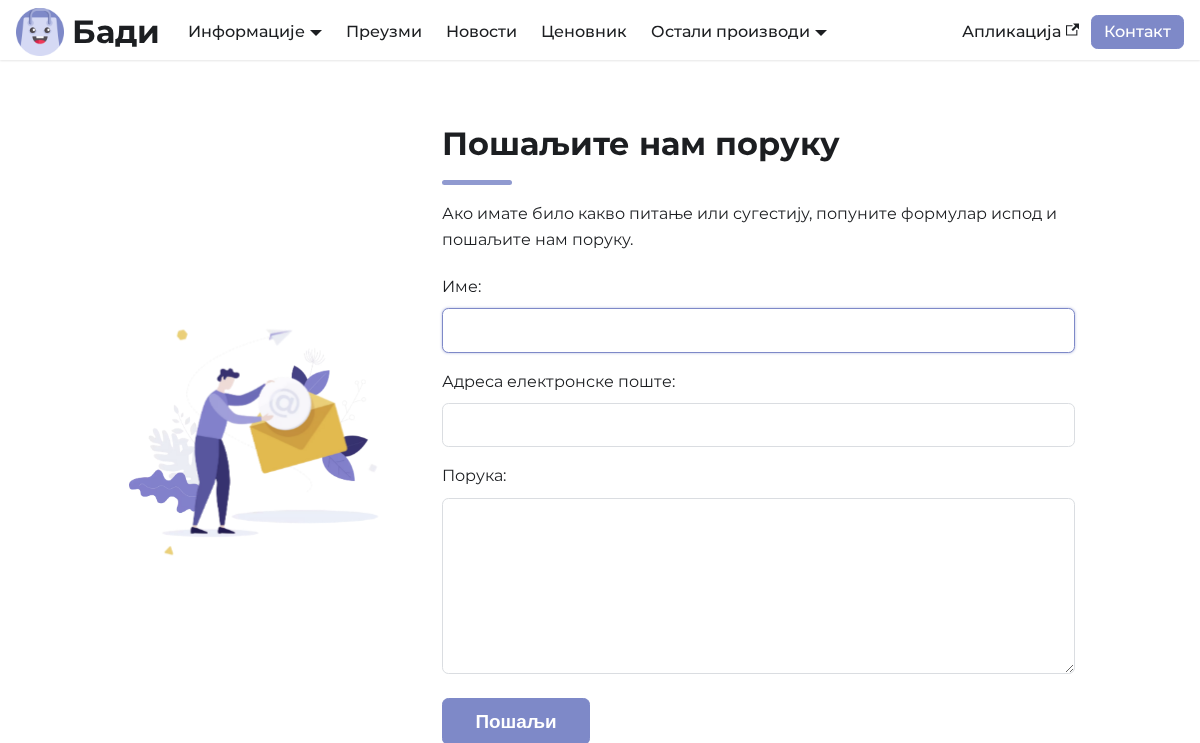 click at bounding box center (758, 330) 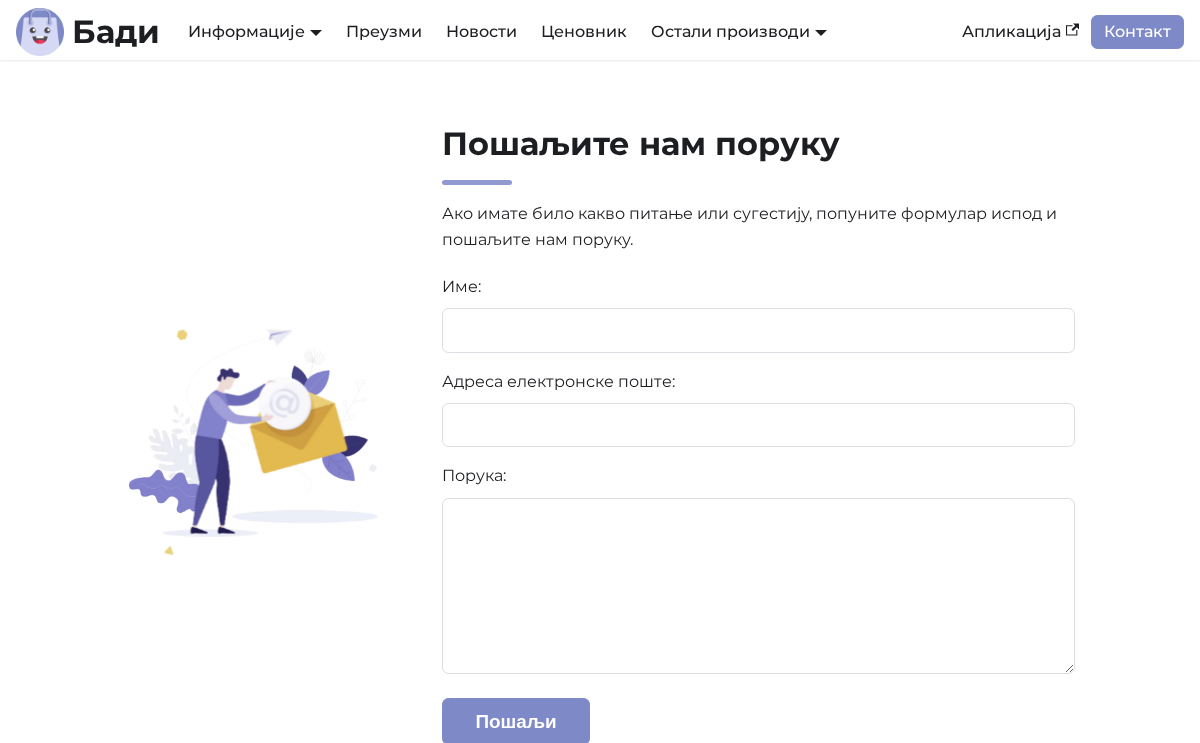 click at bounding box center [252, 440] 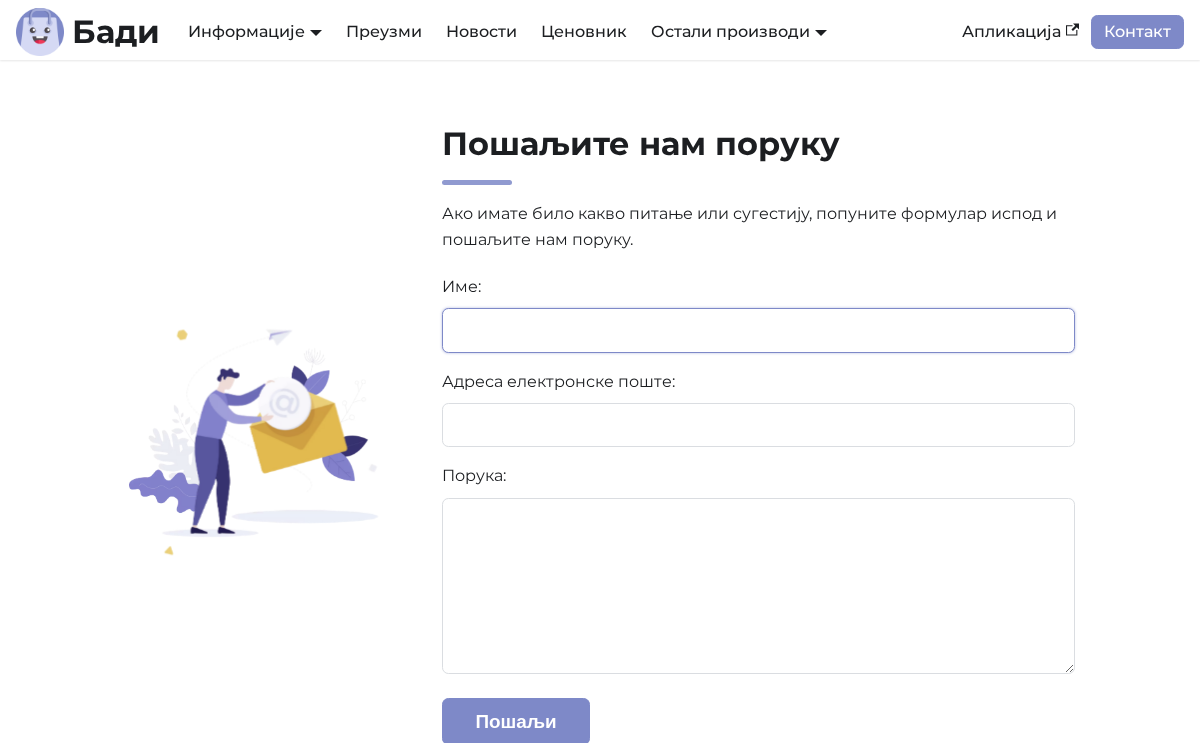click at bounding box center (758, 330) 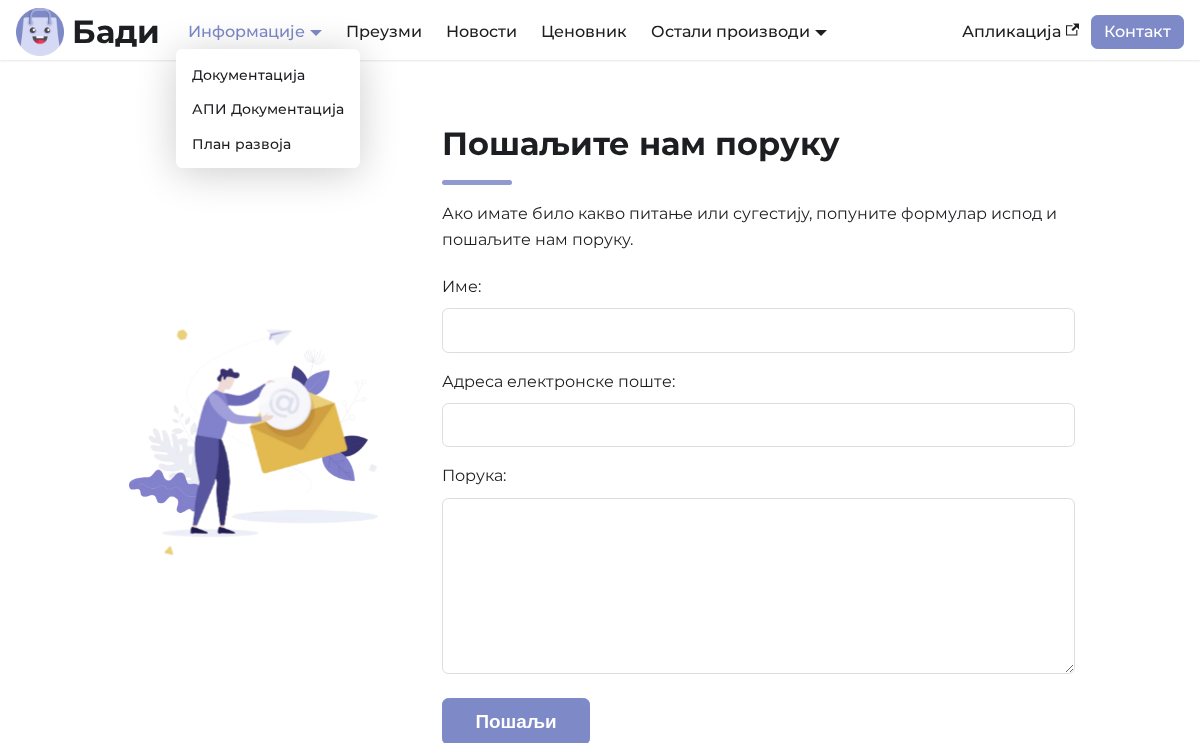 click on "Информације" at bounding box center [255, 31] 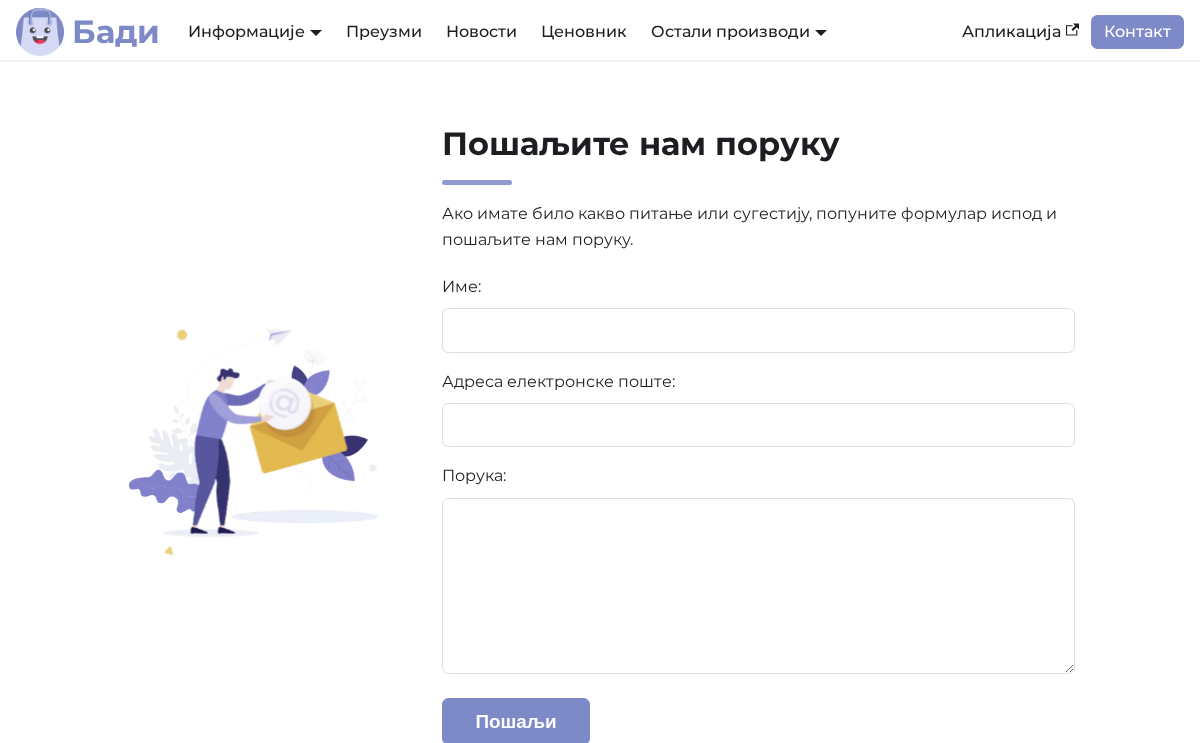 click on "Бади" at bounding box center [116, 32] 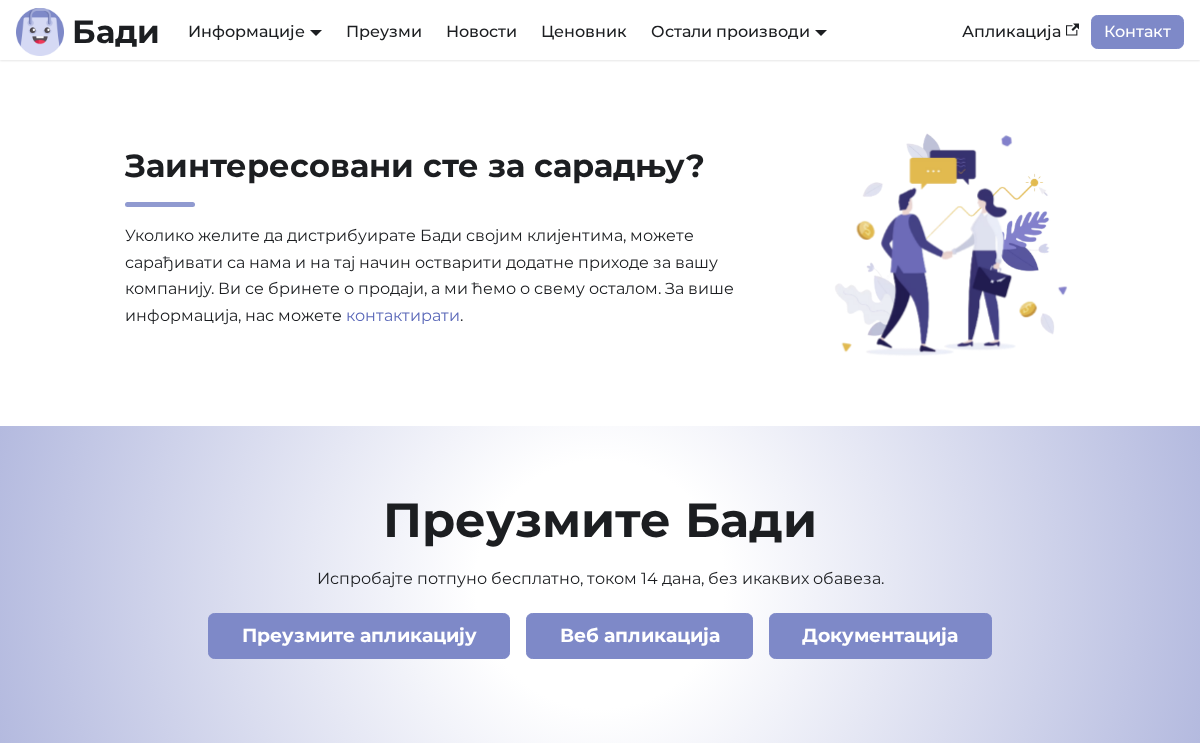 scroll, scrollTop: 6891, scrollLeft: 0, axis: vertical 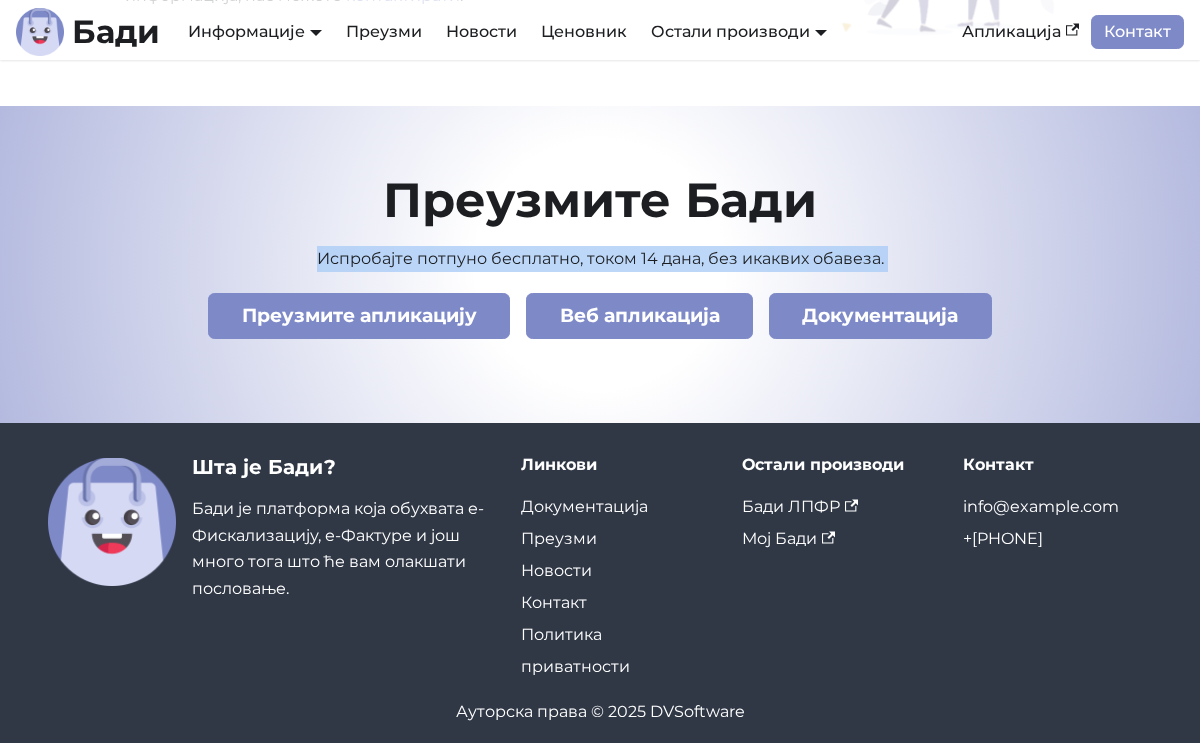 drag, startPoint x: 298, startPoint y: 246, endPoint x: 928, endPoint y: 260, distance: 630.1555 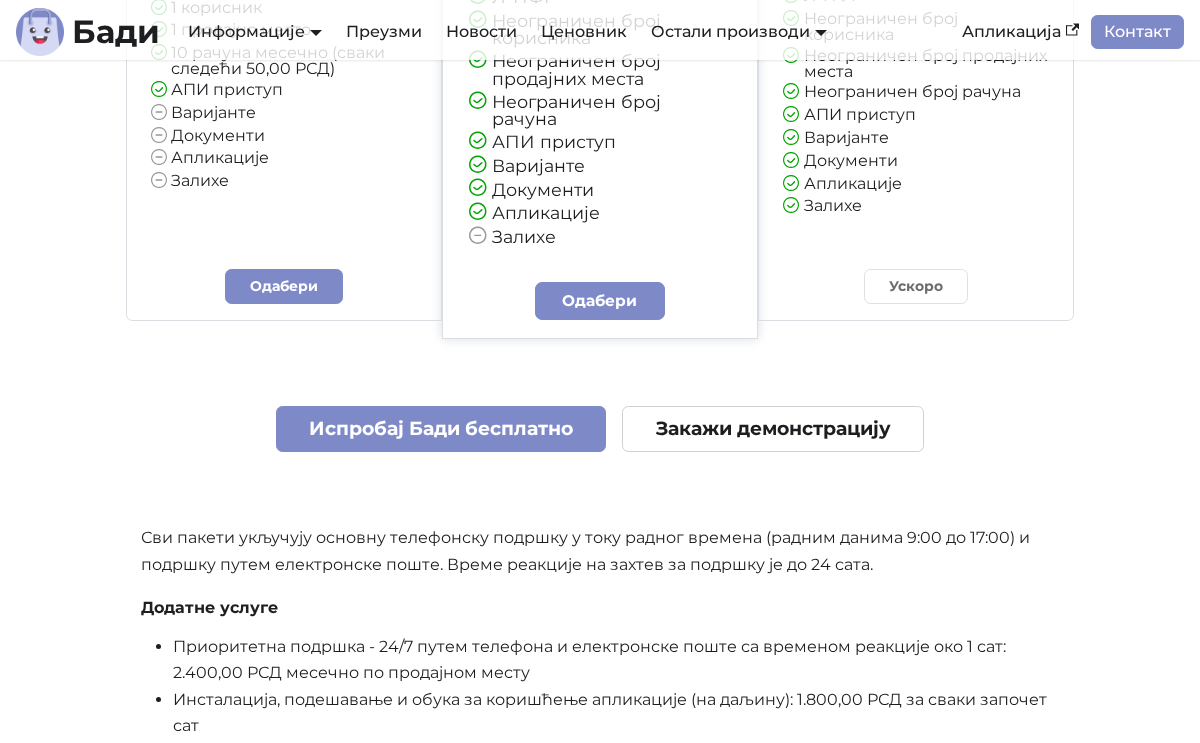 scroll, scrollTop: 4737, scrollLeft: 0, axis: vertical 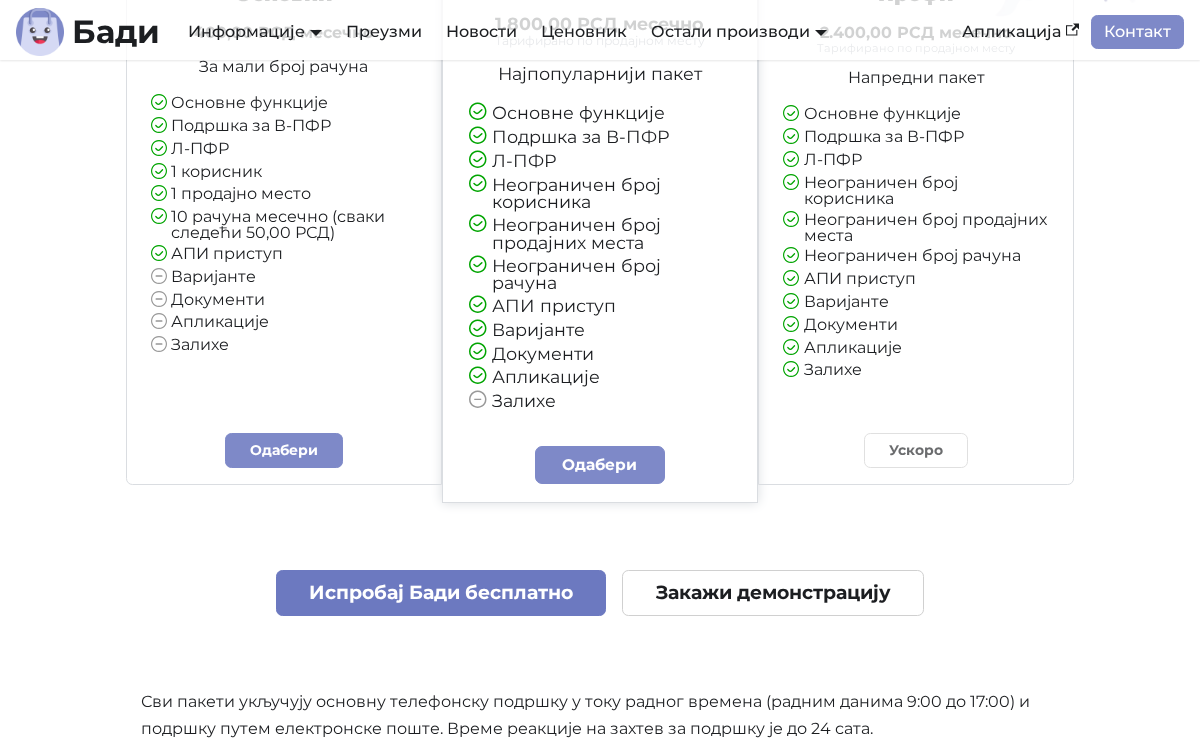 click on "Испробај Бади бесплатно" at bounding box center [441, 593] 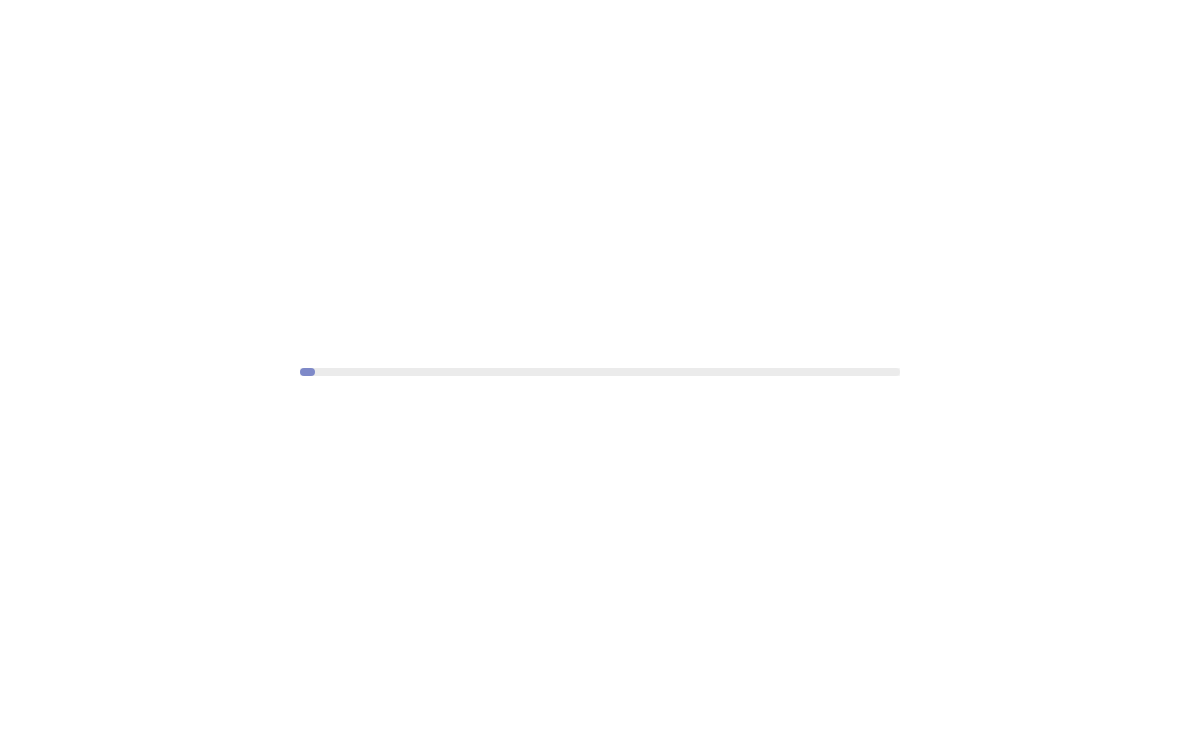 scroll, scrollTop: 0, scrollLeft: 0, axis: both 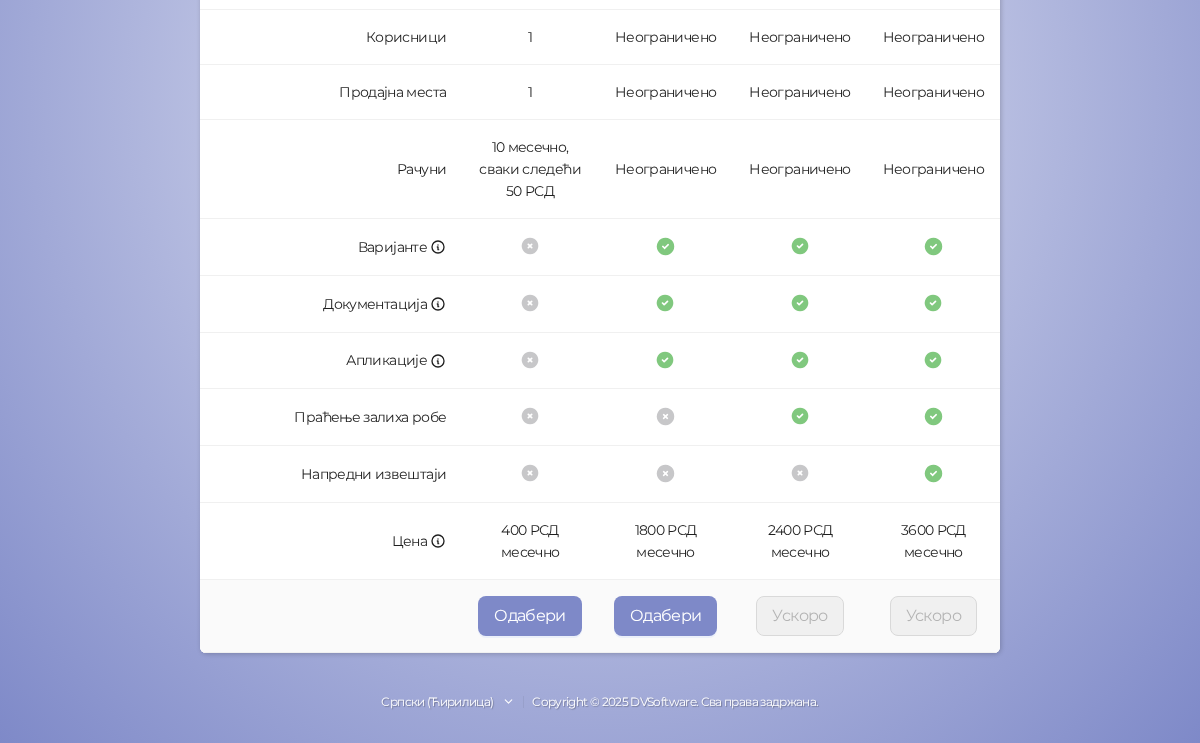 click on "Одабери" at bounding box center (666, 616) 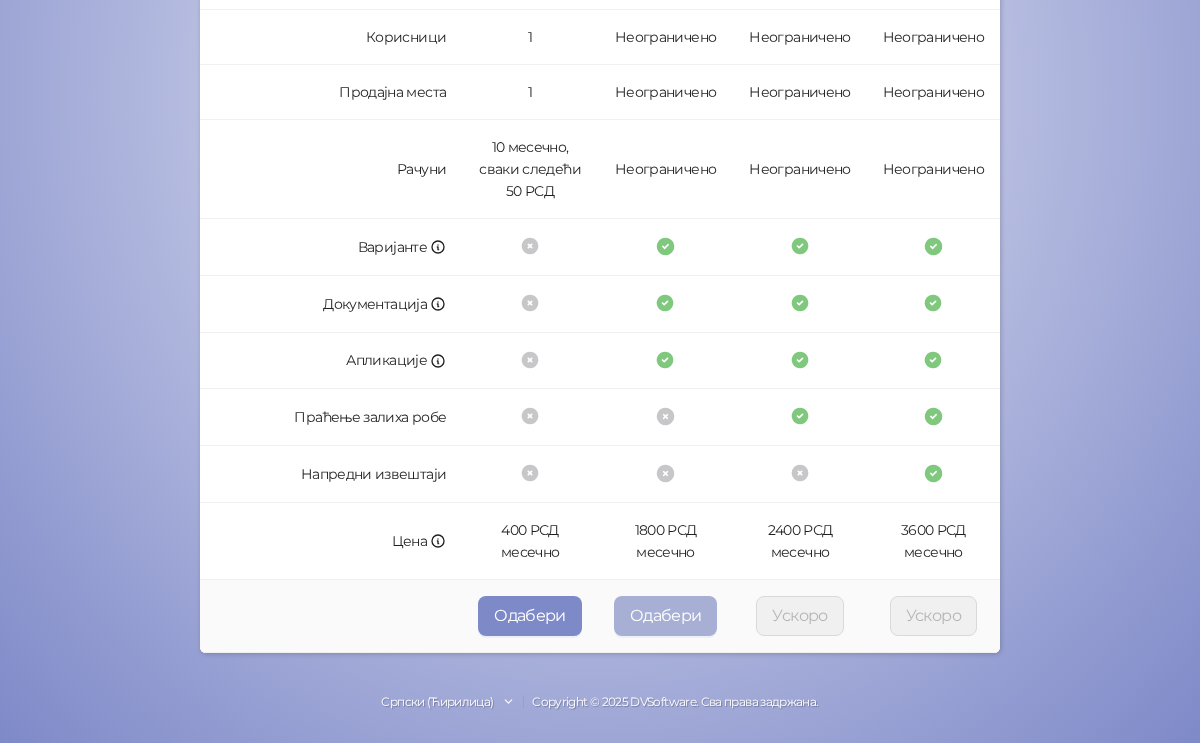 click on "Одабери" at bounding box center [666, 616] 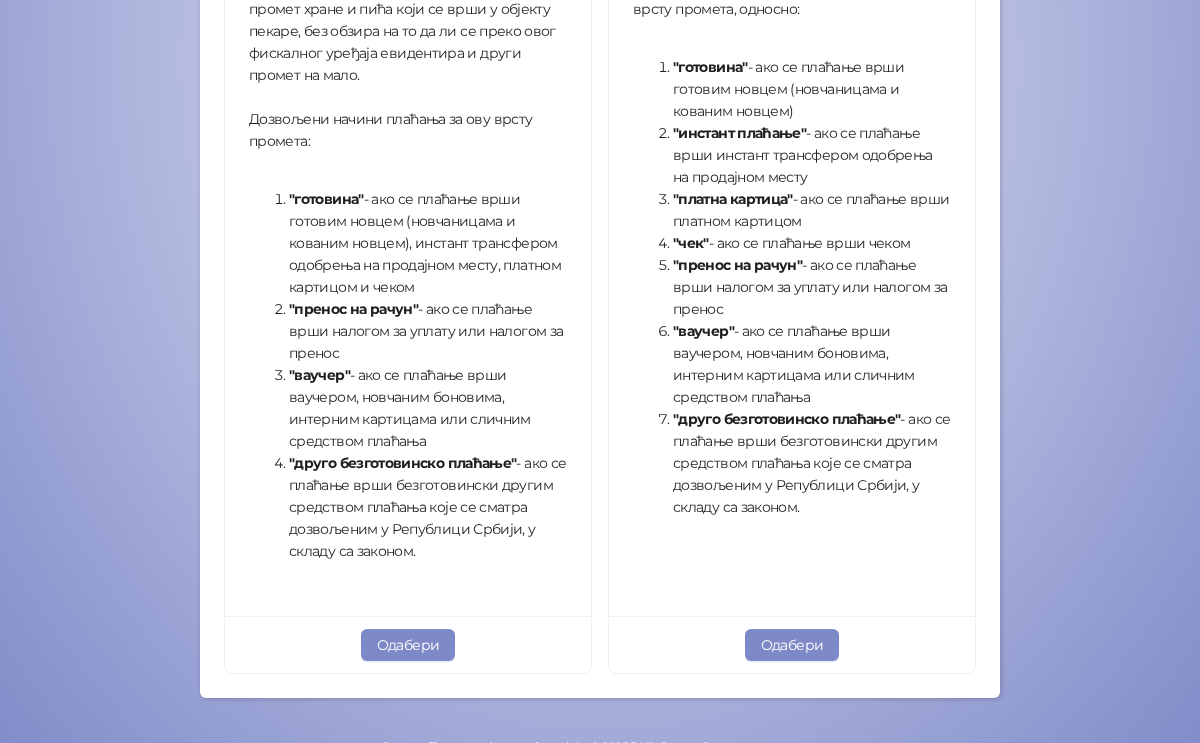 scroll, scrollTop: 710, scrollLeft: 0, axis: vertical 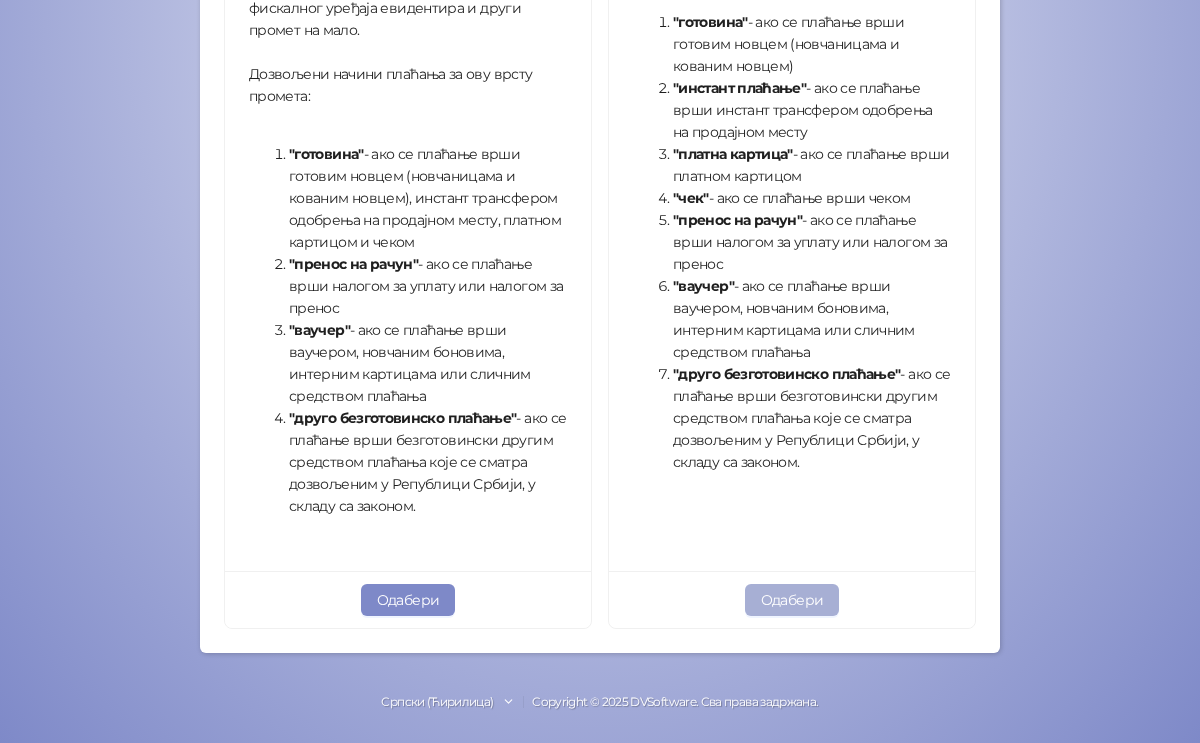 click on "Одабери" at bounding box center (792, 600) 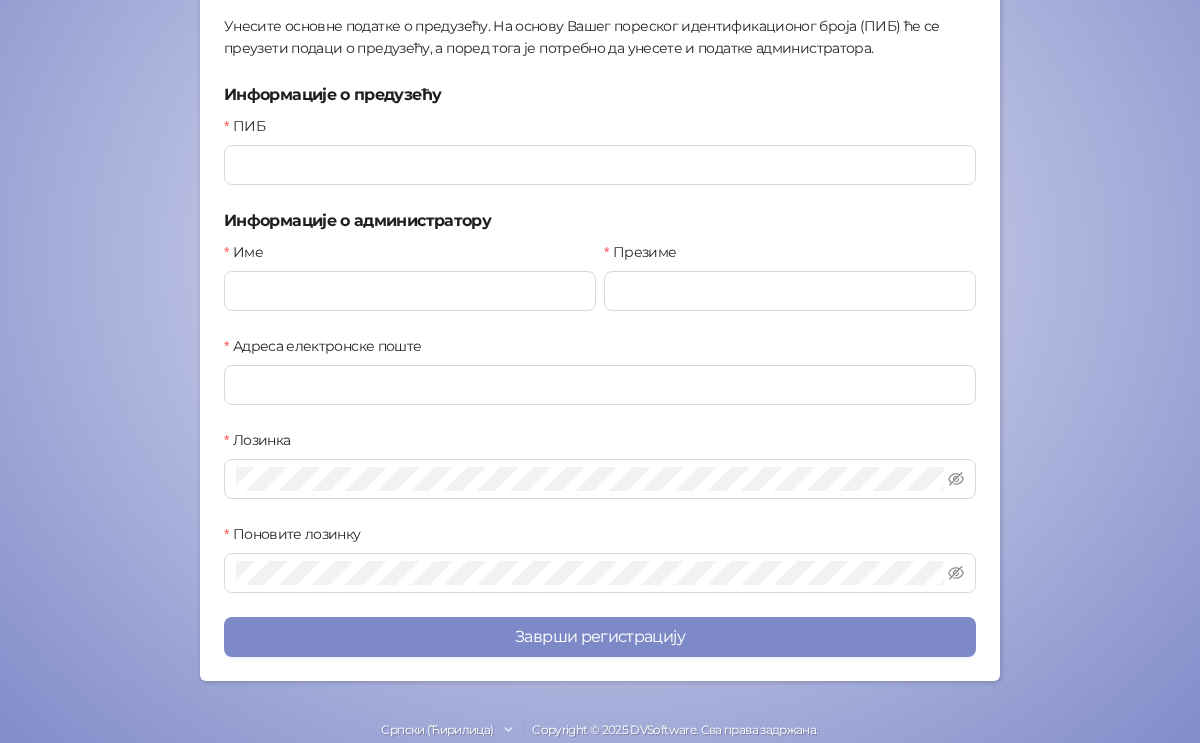 scroll, scrollTop: 277, scrollLeft: 0, axis: vertical 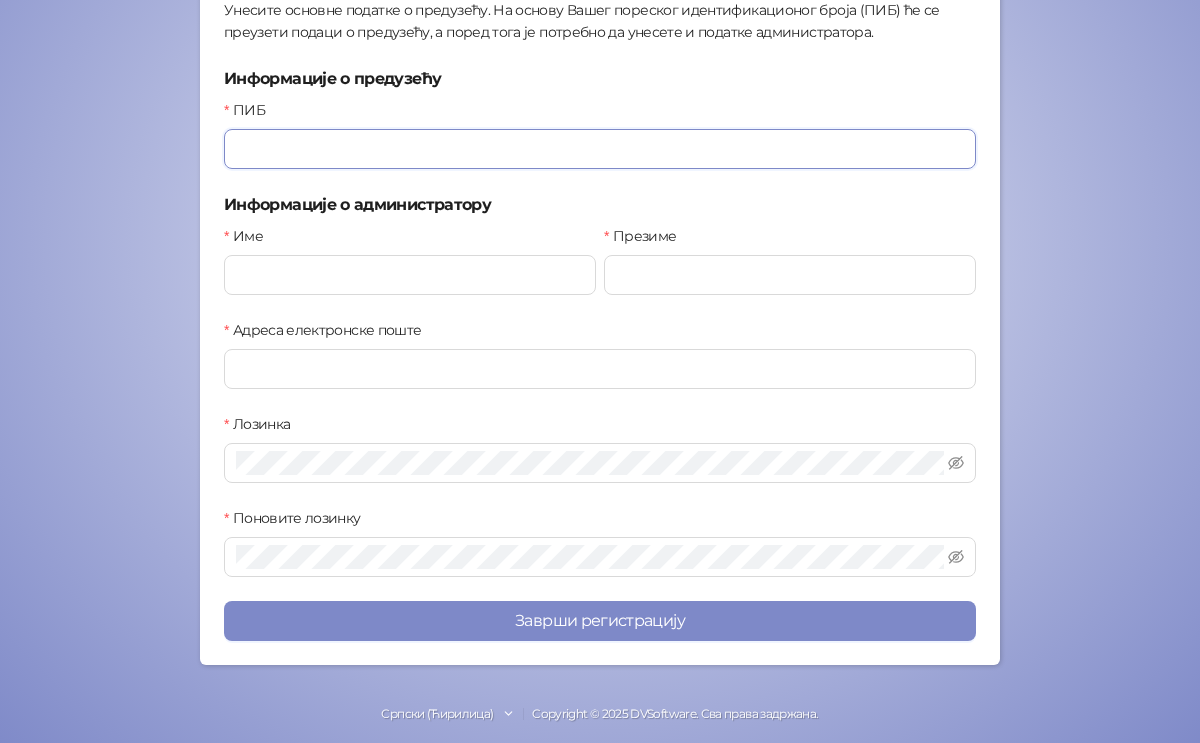 click on "ПИБ" at bounding box center [600, 149] 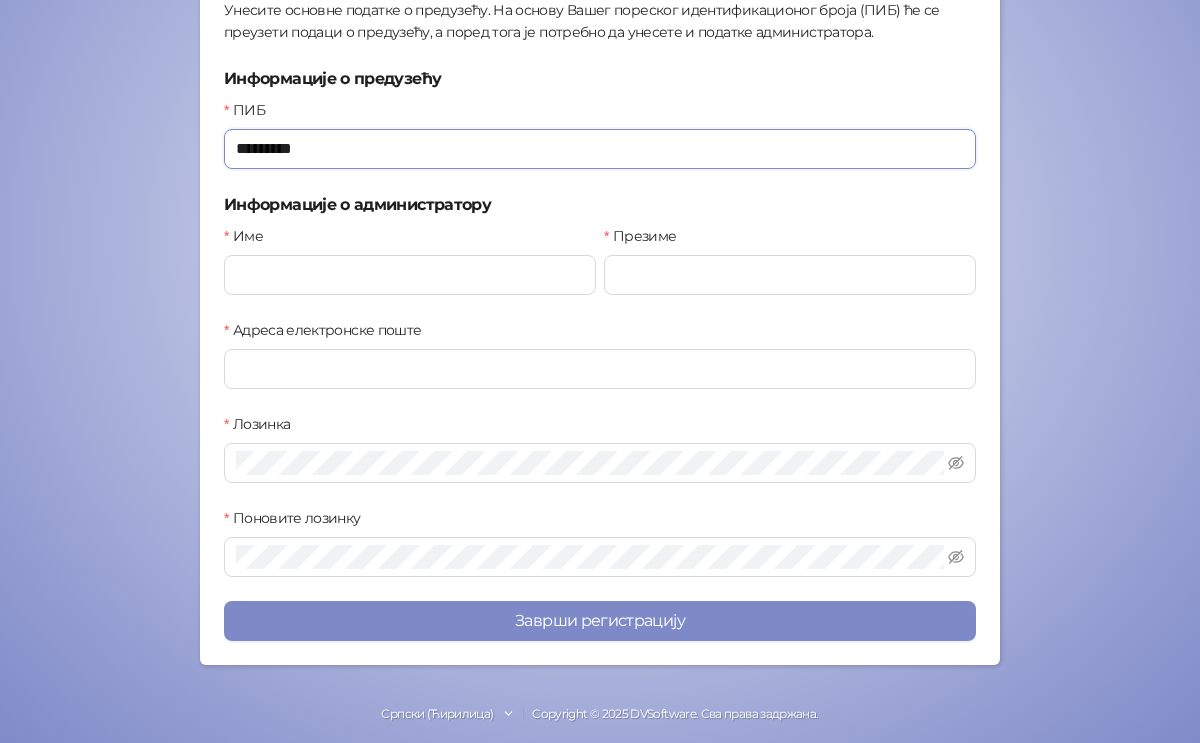 type on "*********" 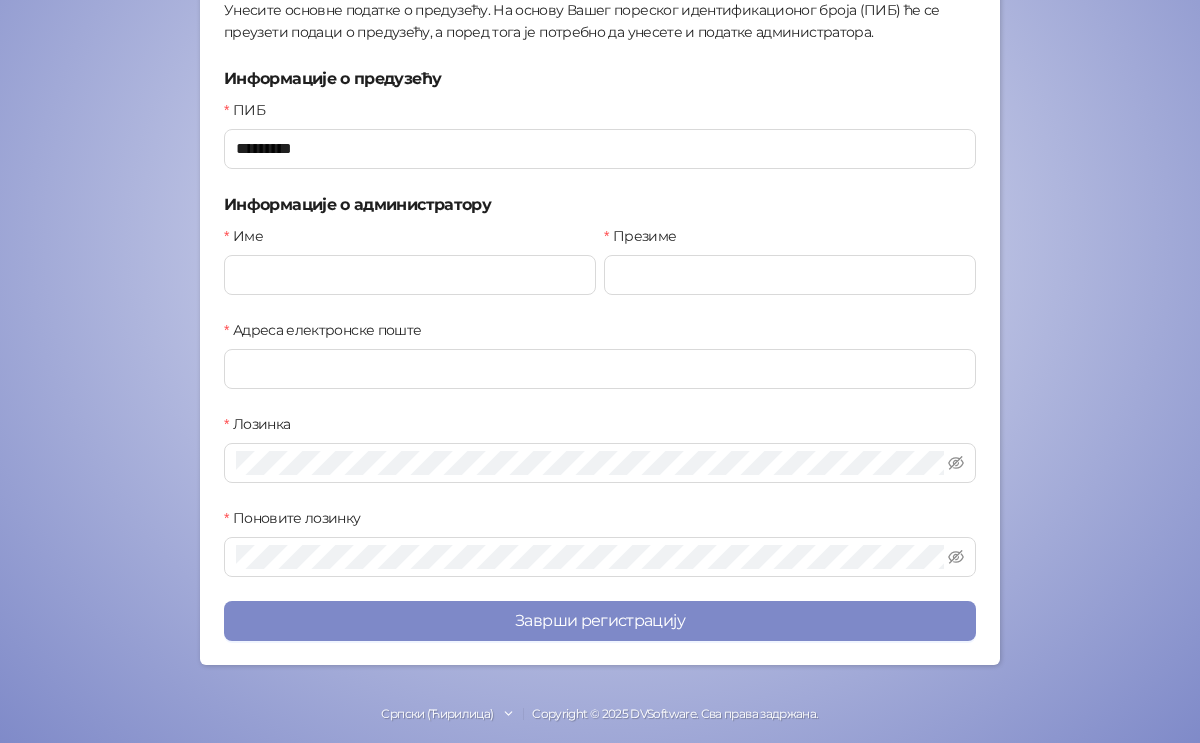 click on "Име" at bounding box center [410, 240] 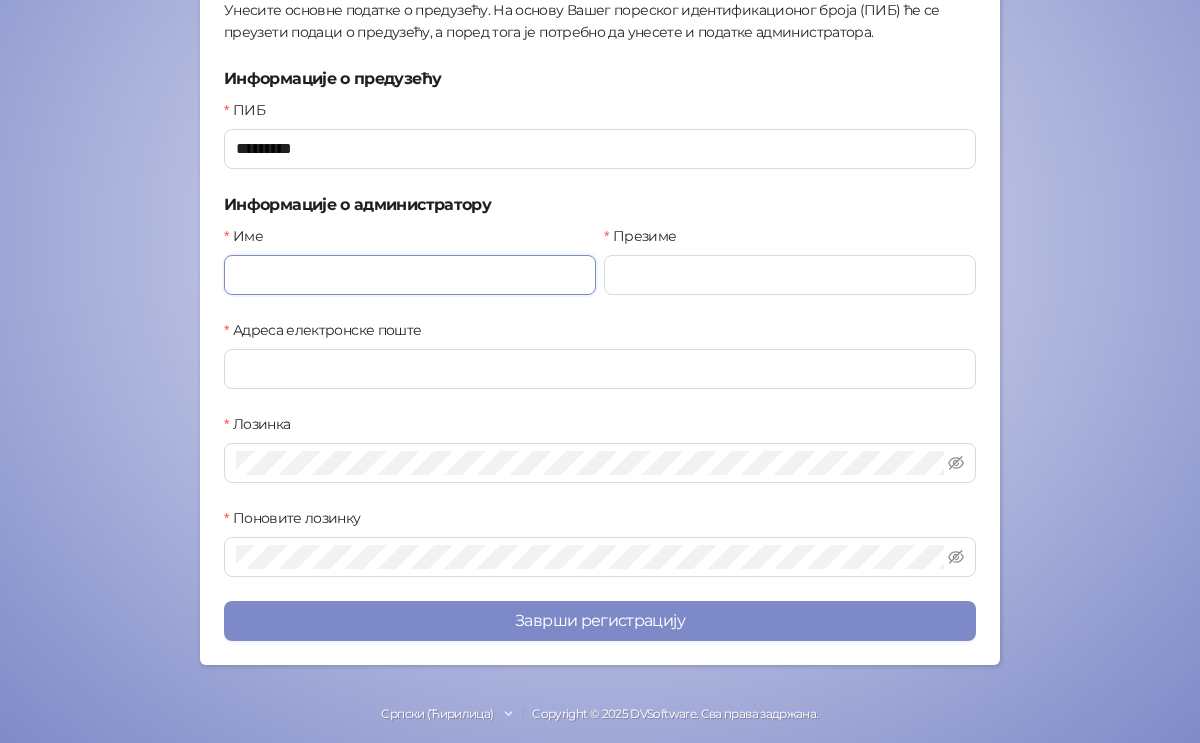 click on "Име" at bounding box center (410, 275) 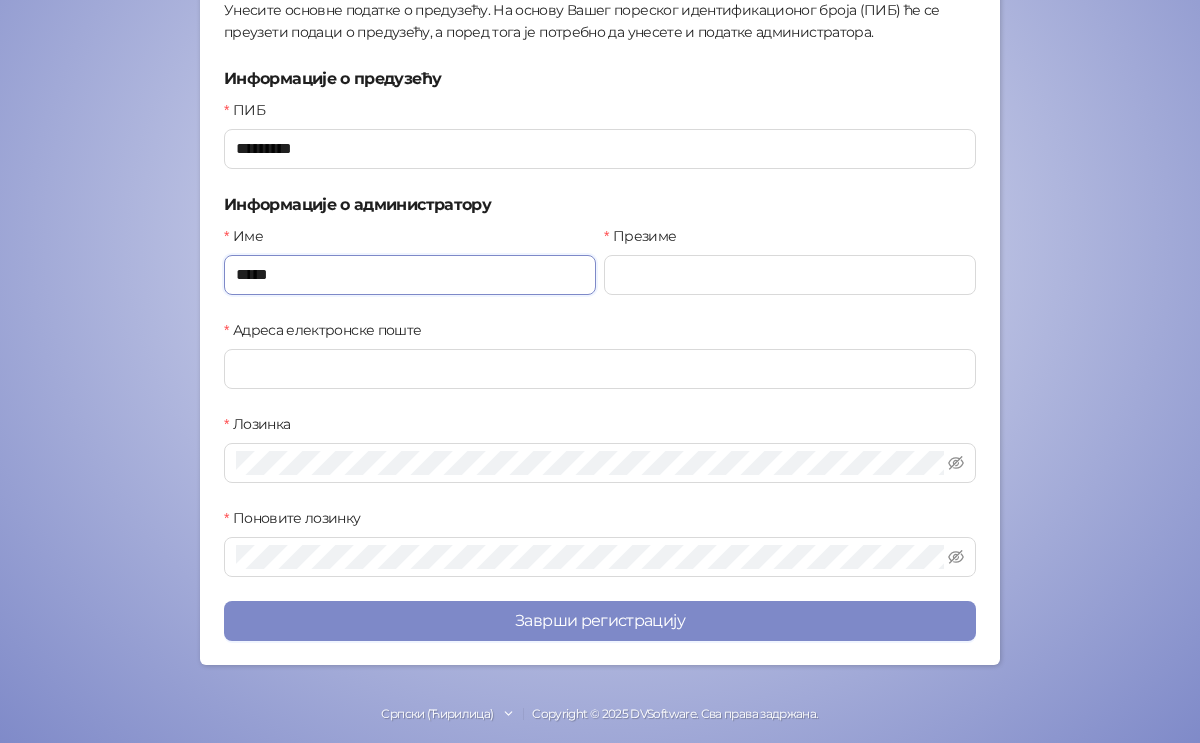 type on "*****" 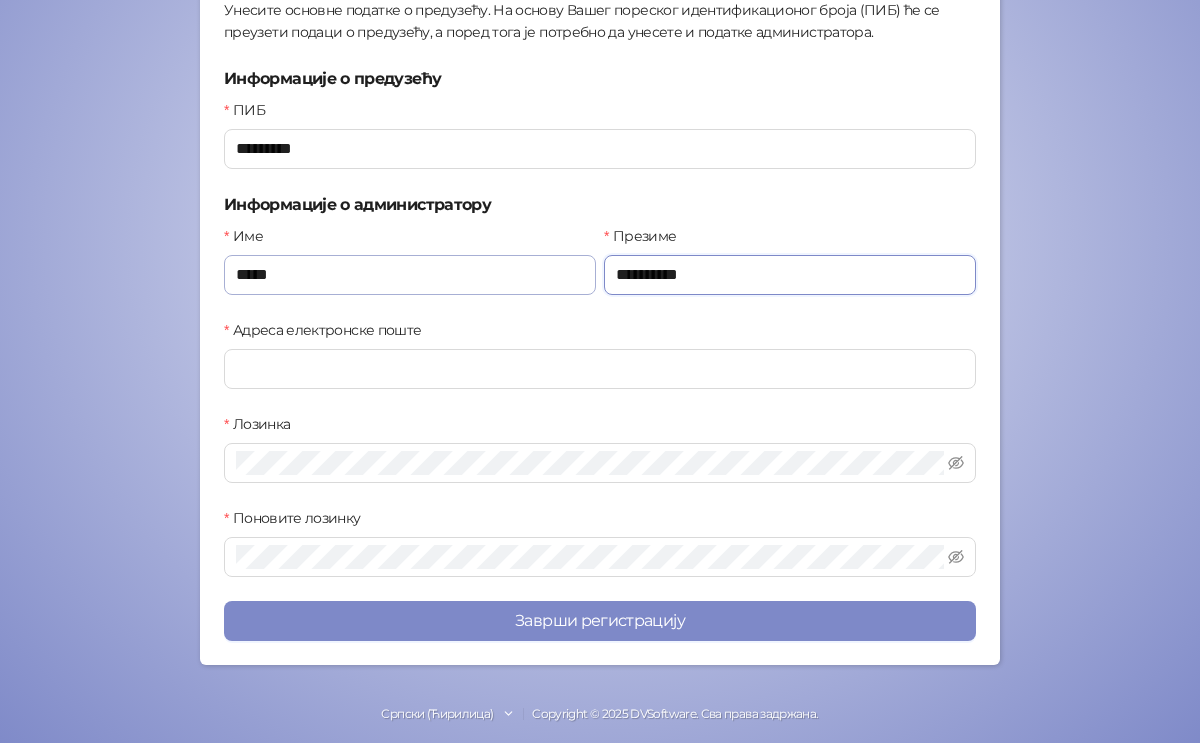 type on "**********" 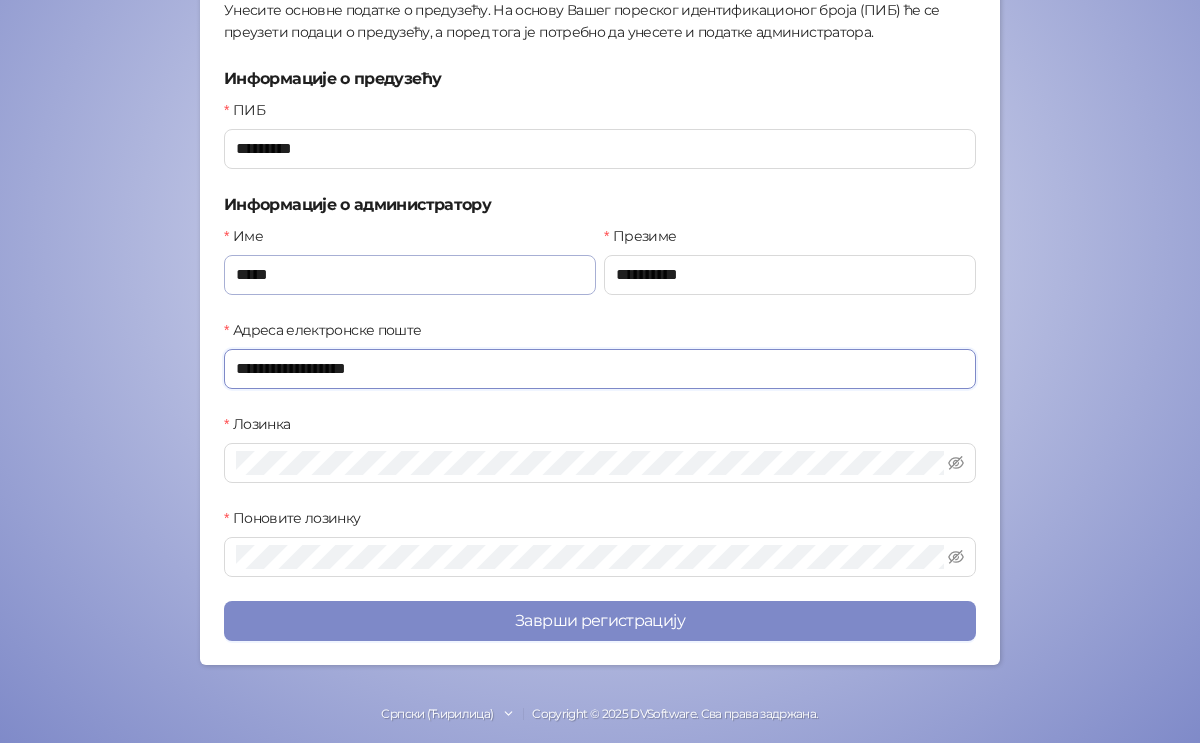 type on "**********" 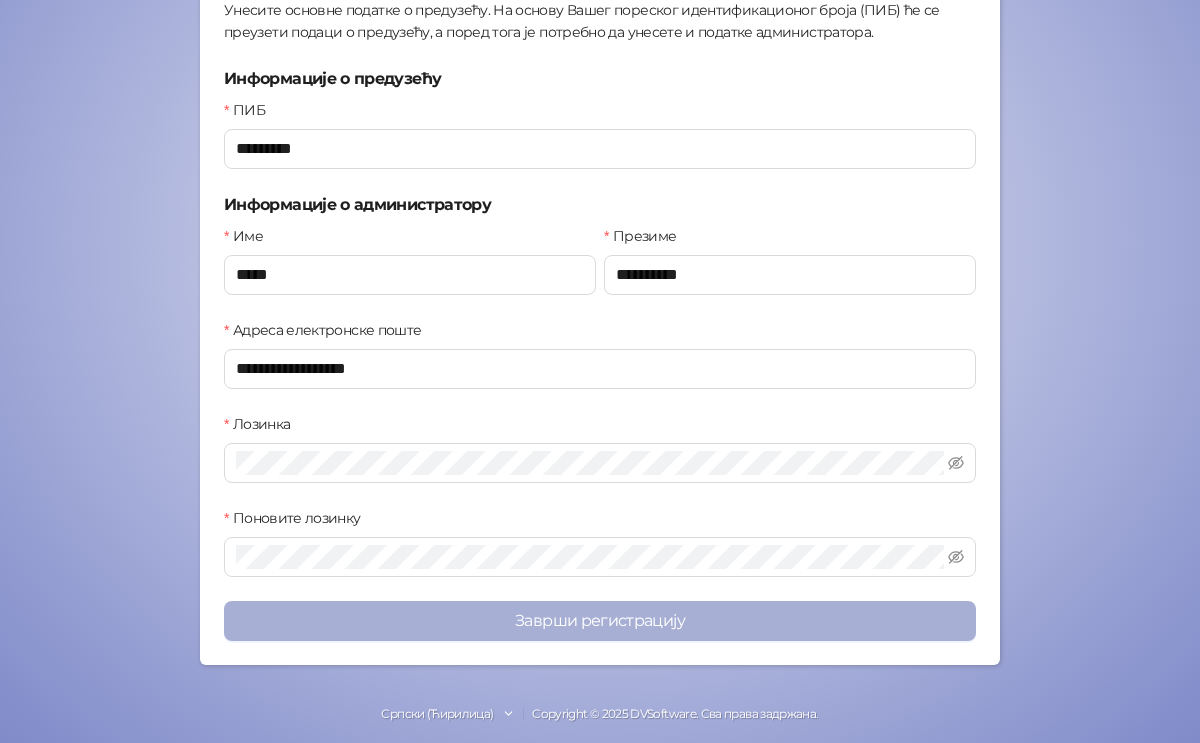 click on "Заврши регистрацију" at bounding box center (600, 621) 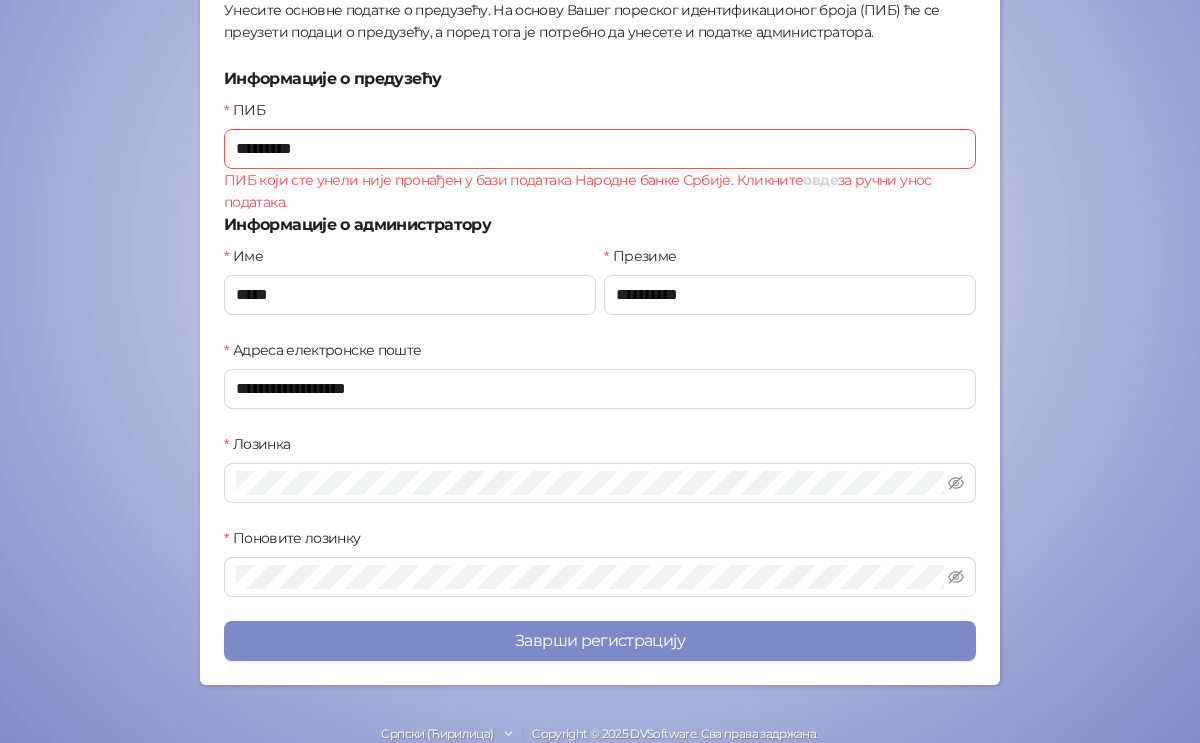 click on "овде" at bounding box center [820, 180] 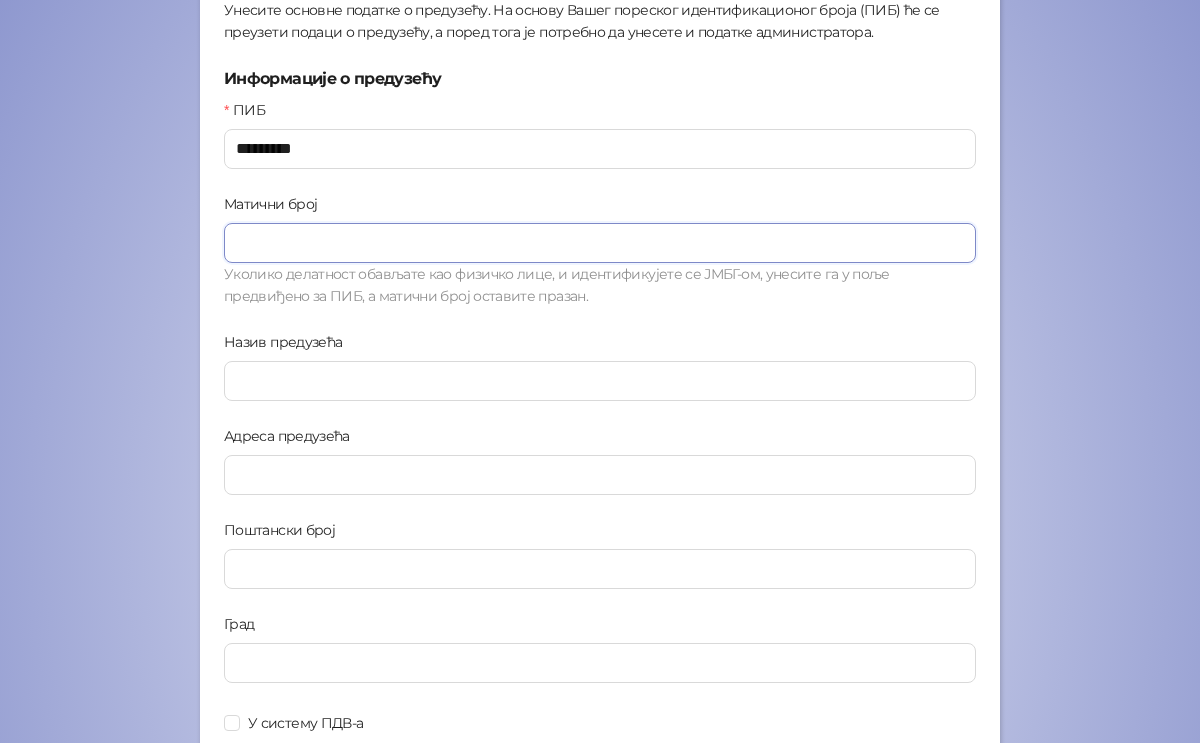 click on "Матични број" at bounding box center (600, 243) 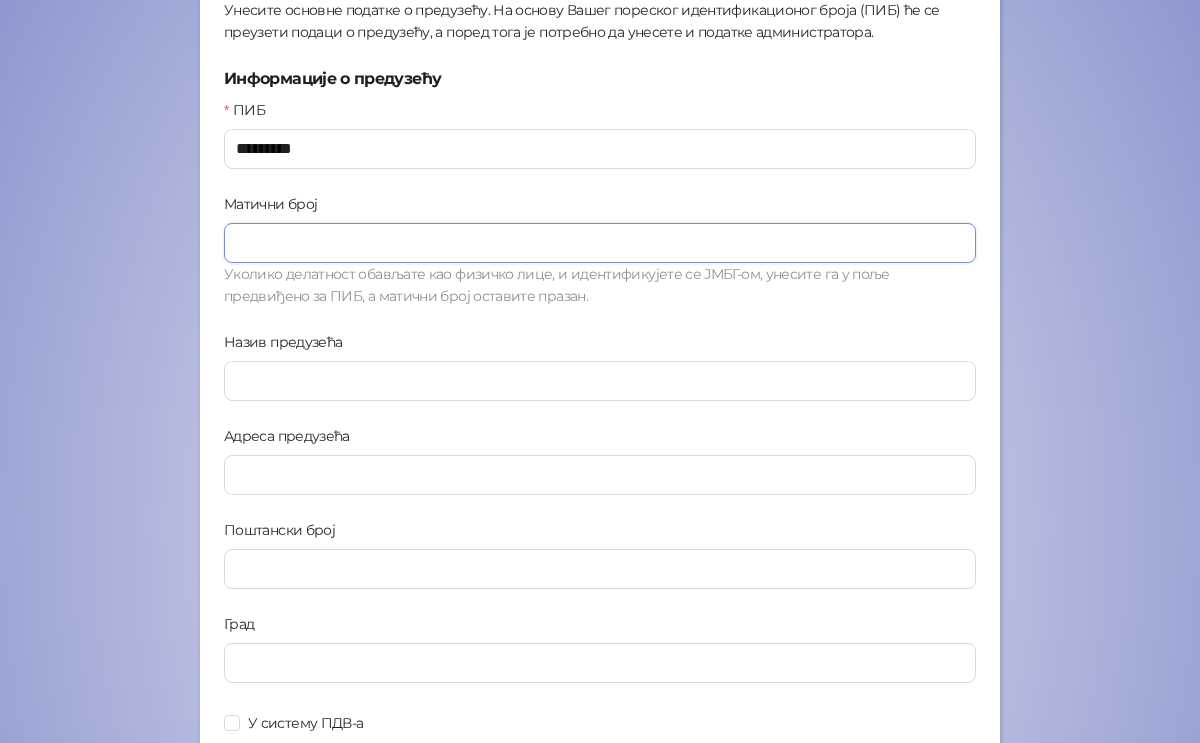 click on "Матични број" at bounding box center (600, 243) 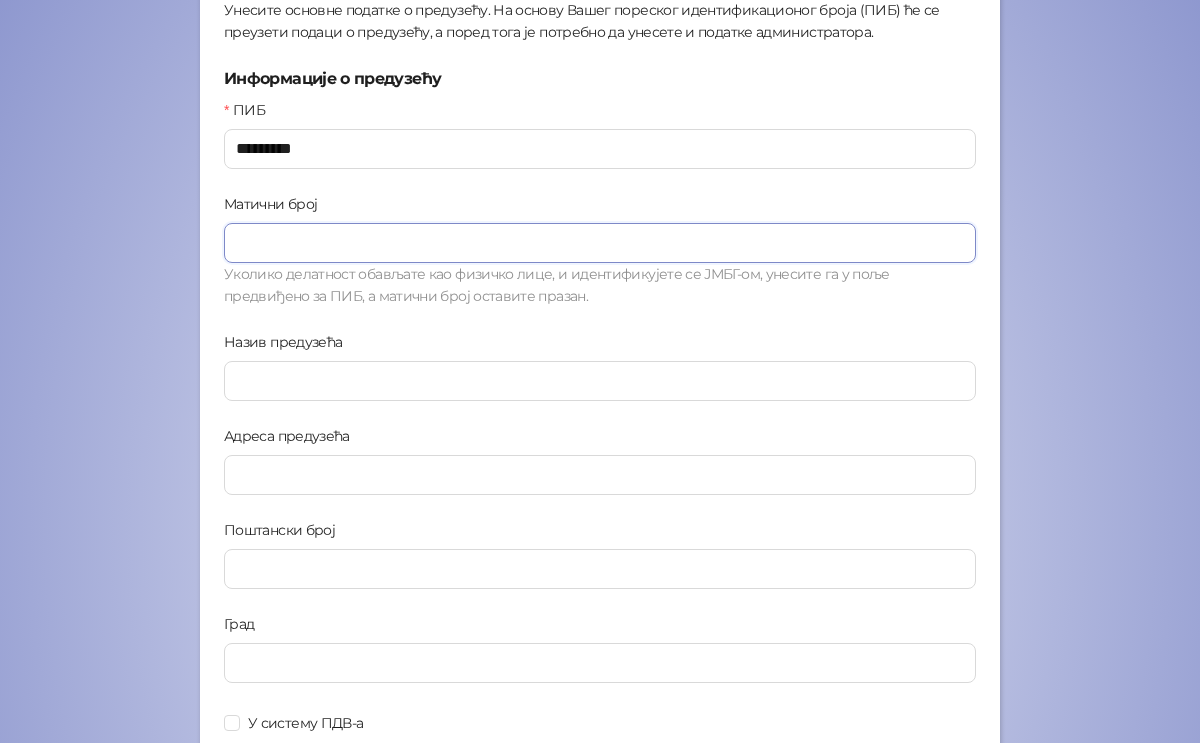 paste on "********" 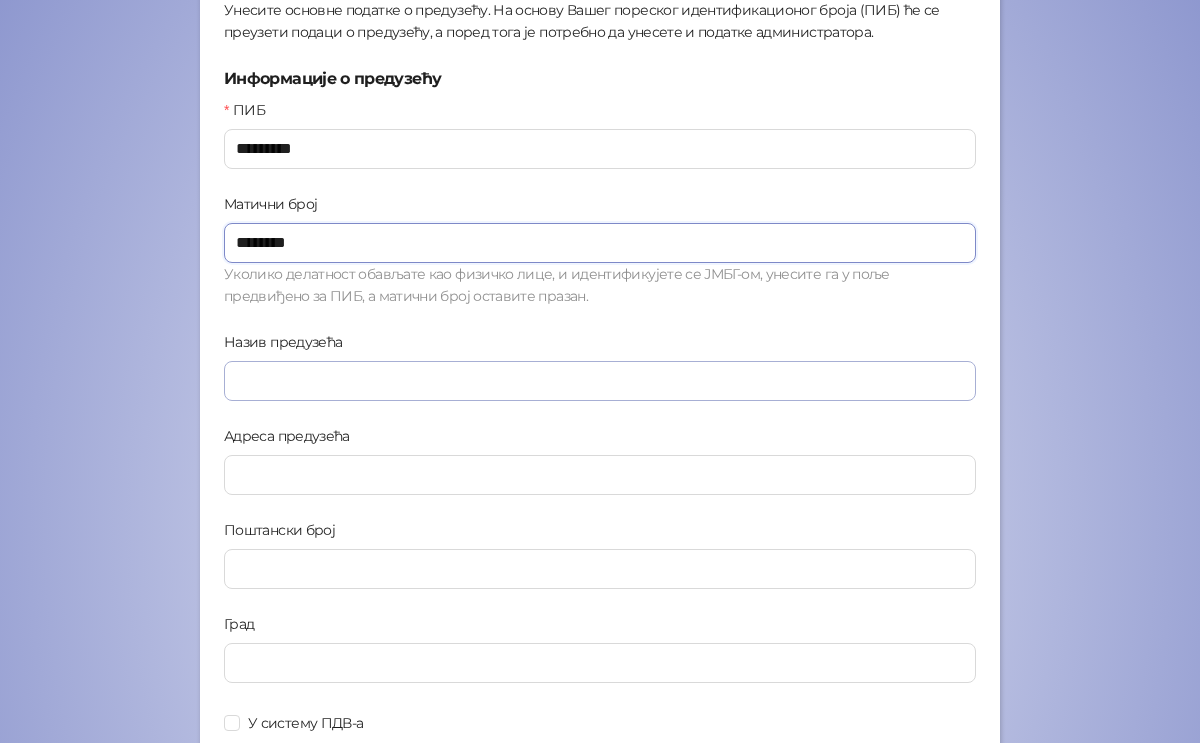 type on "********" 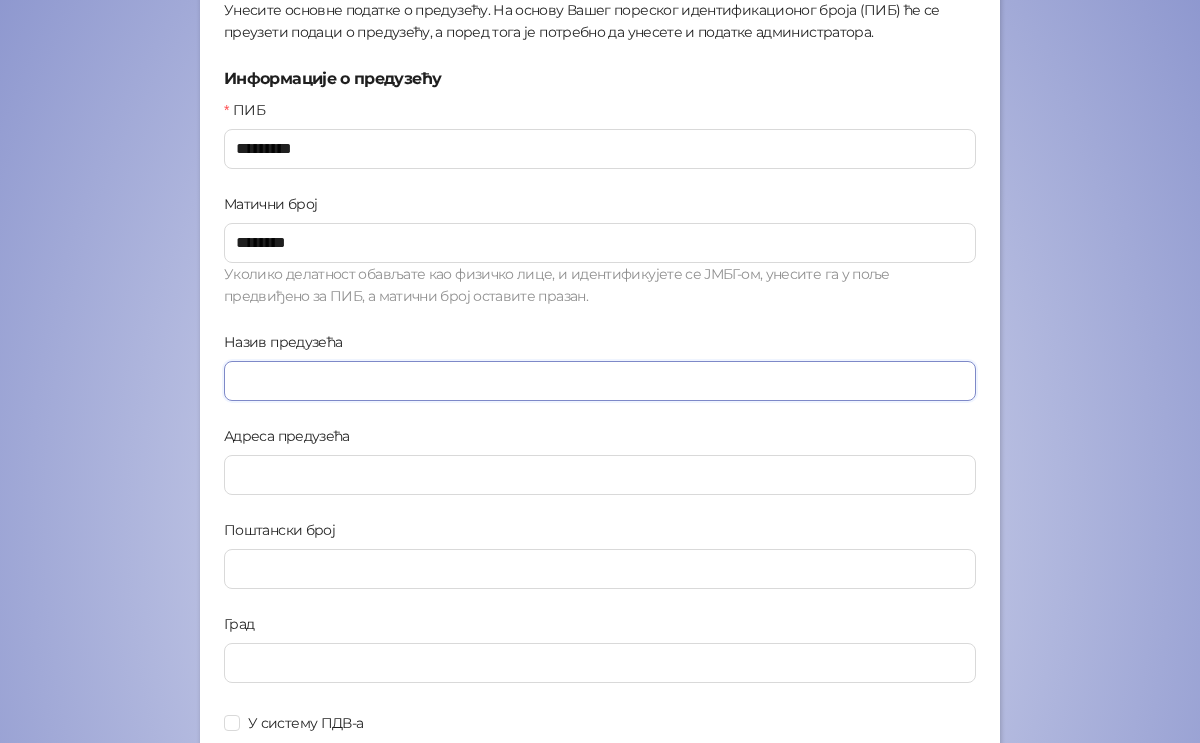 click on "Назив предузећа" at bounding box center [600, 381] 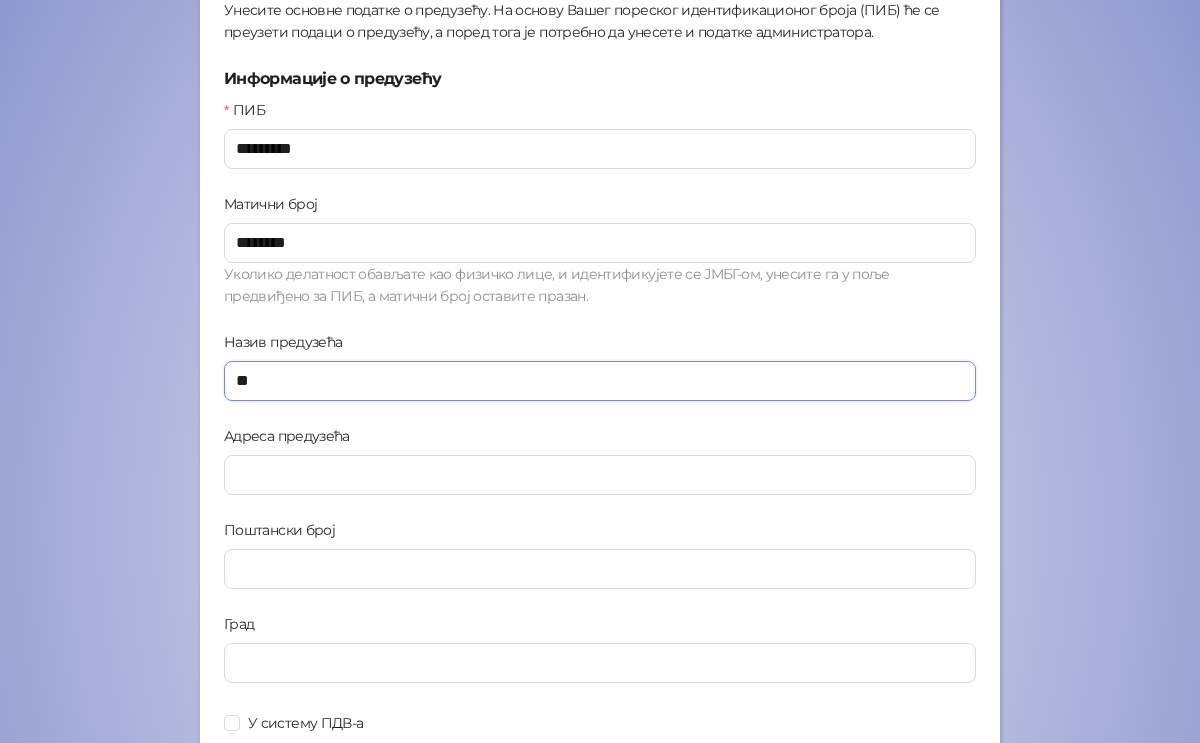 drag, startPoint x: 277, startPoint y: 374, endPoint x: 187, endPoint y: 371, distance: 90.04999 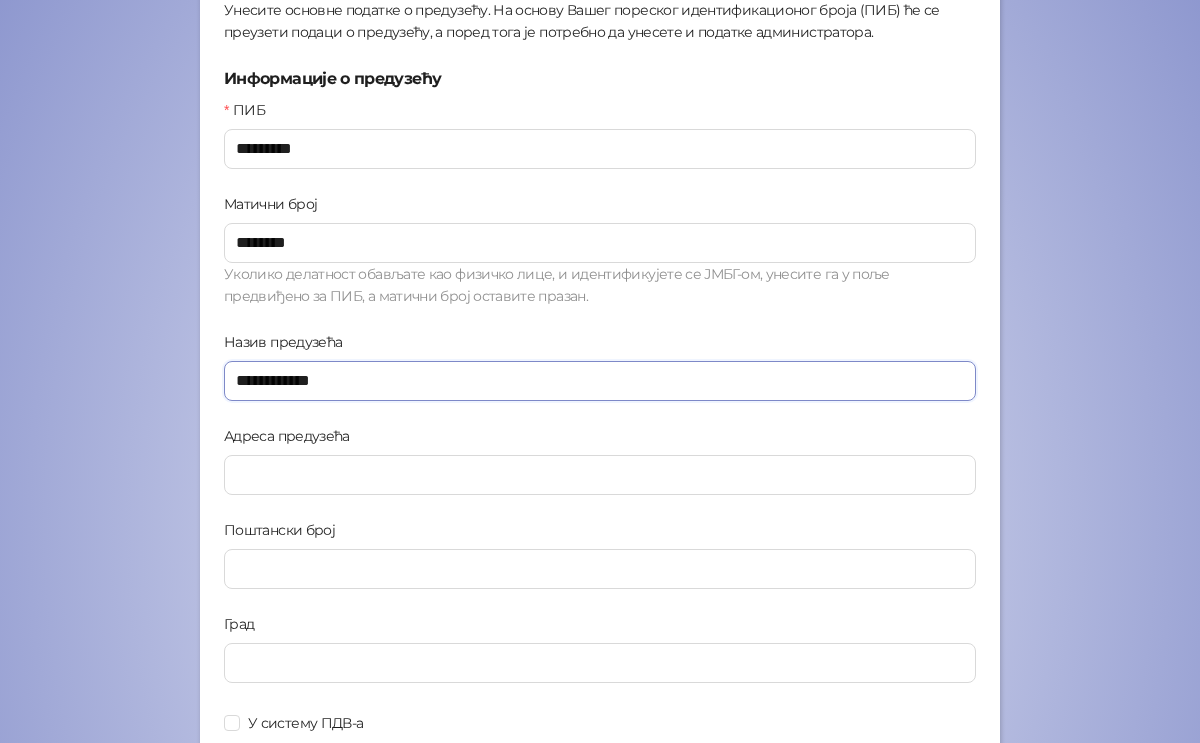 type on "**********" 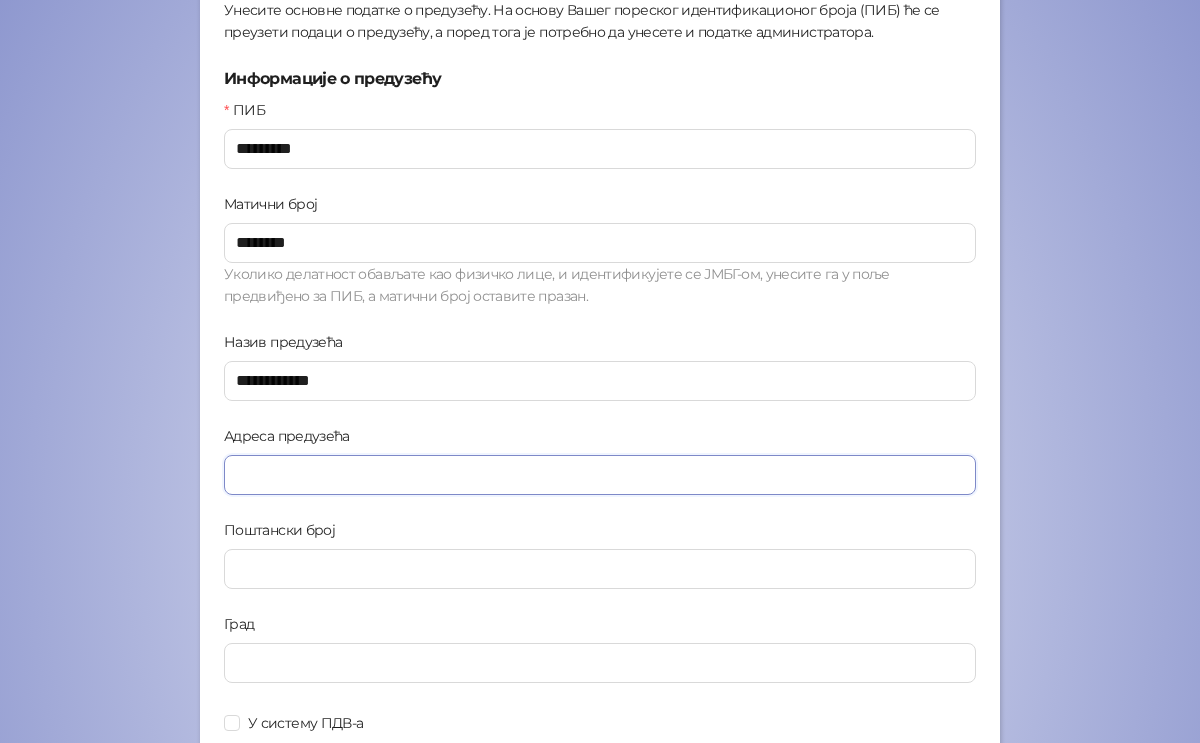 click on "Адреса предузећа" at bounding box center [600, 475] 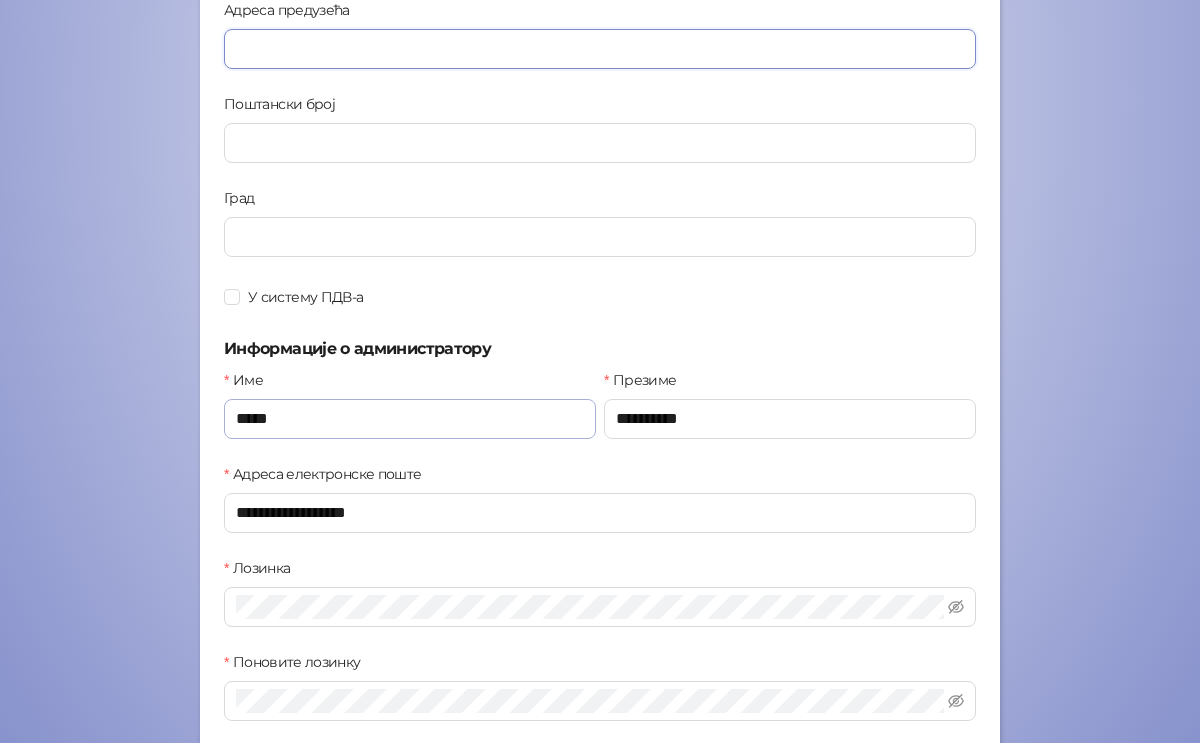 scroll, scrollTop: 715, scrollLeft: 0, axis: vertical 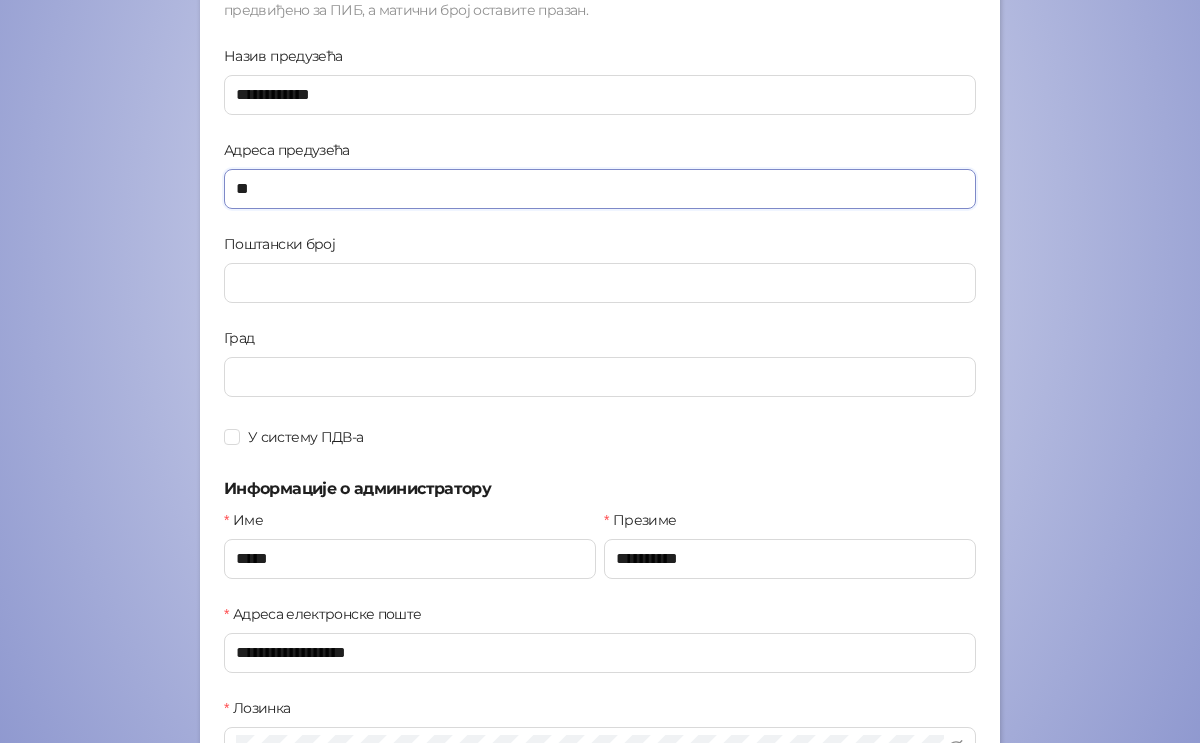 type on "*" 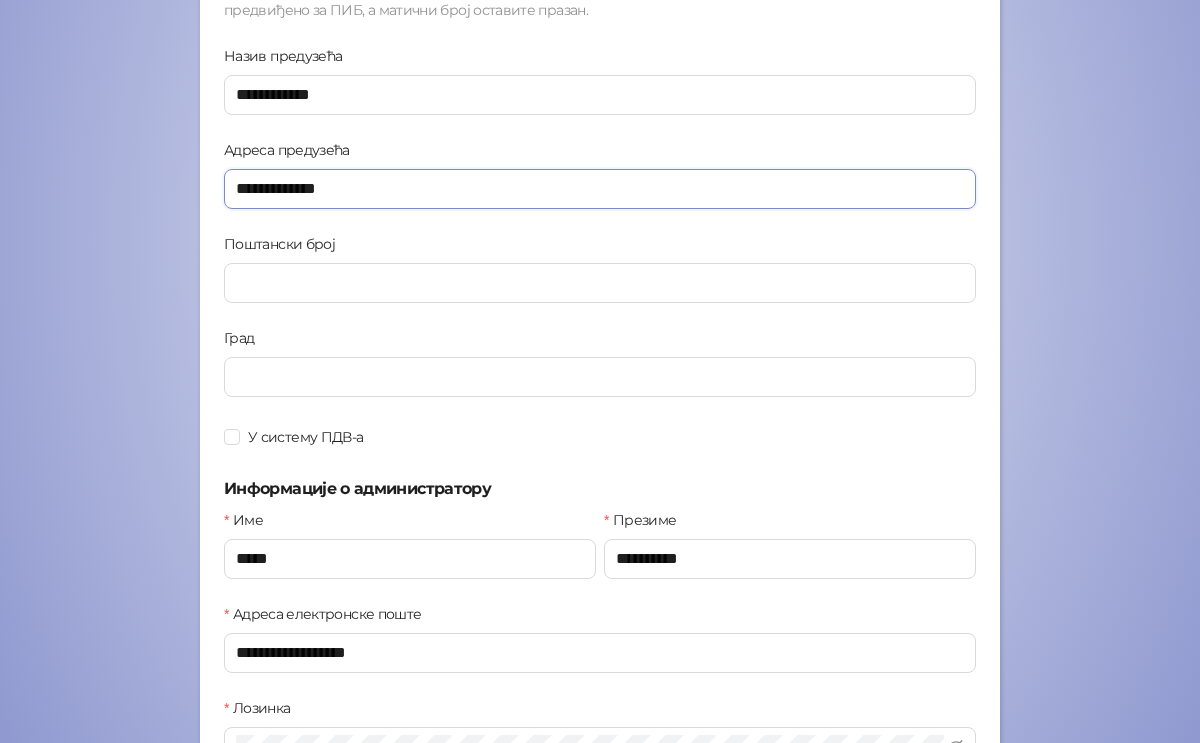 click on "**********" at bounding box center [600, 189] 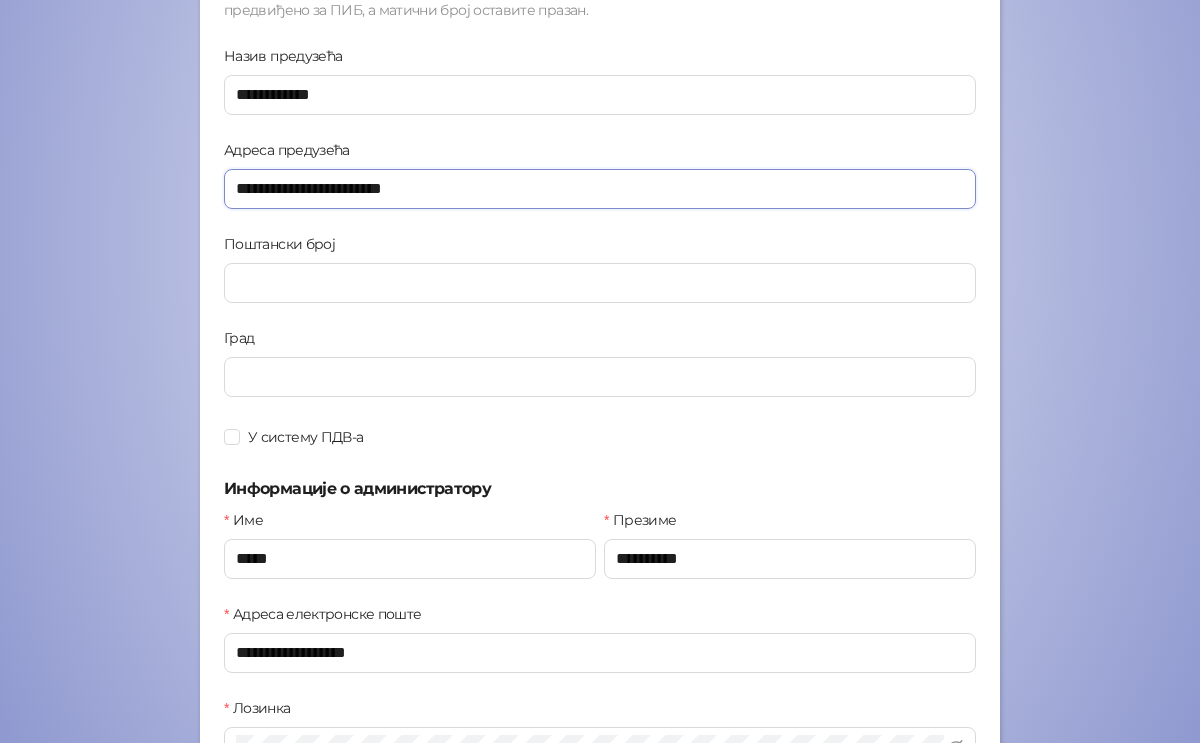 click on "**********" at bounding box center [600, 189] 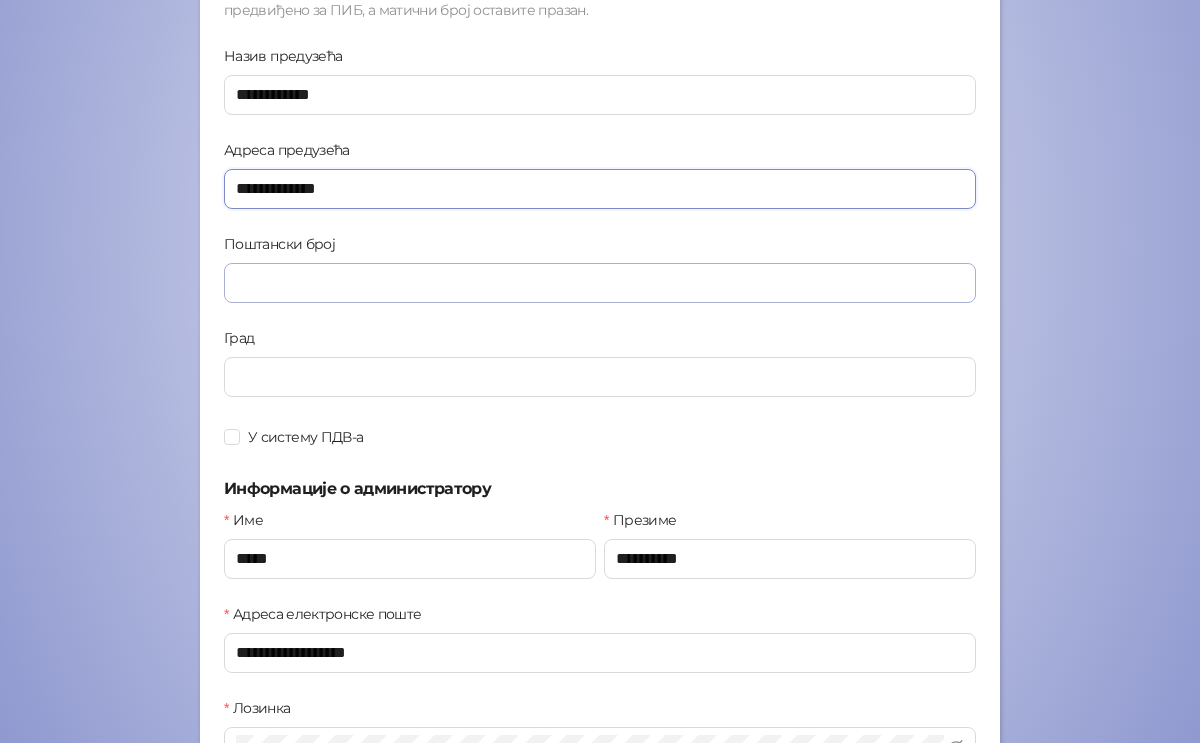 type on "**********" 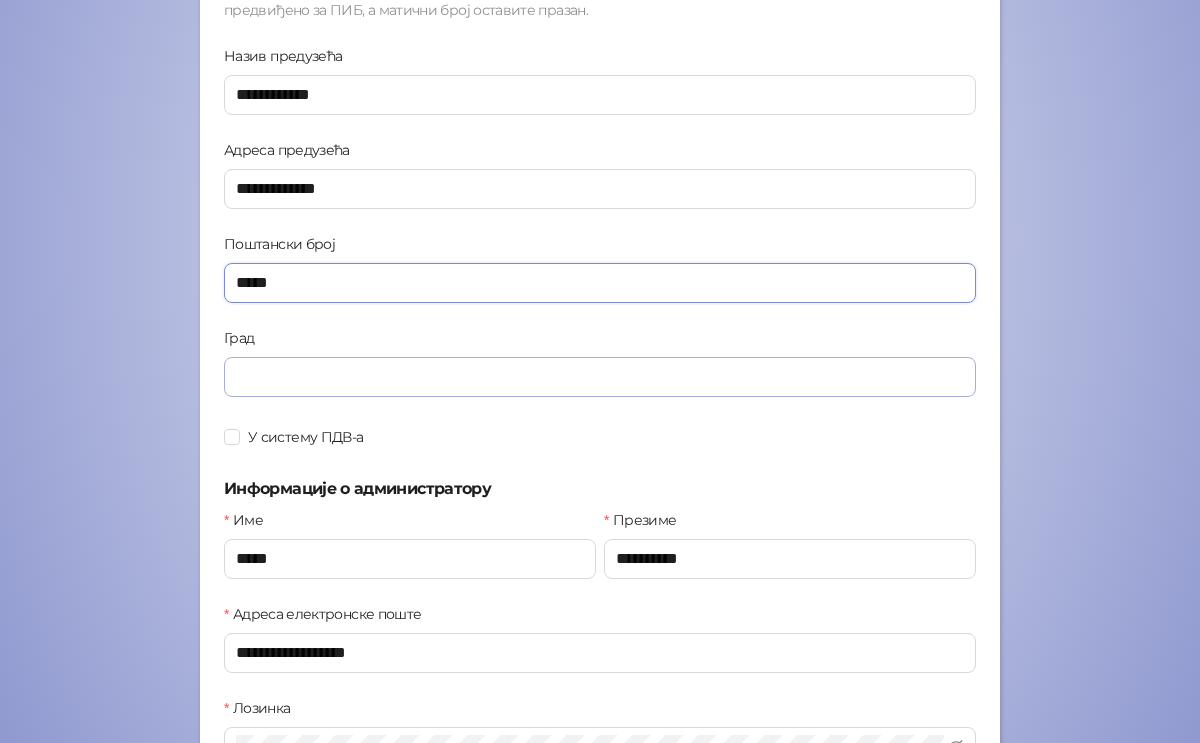 type on "*****" 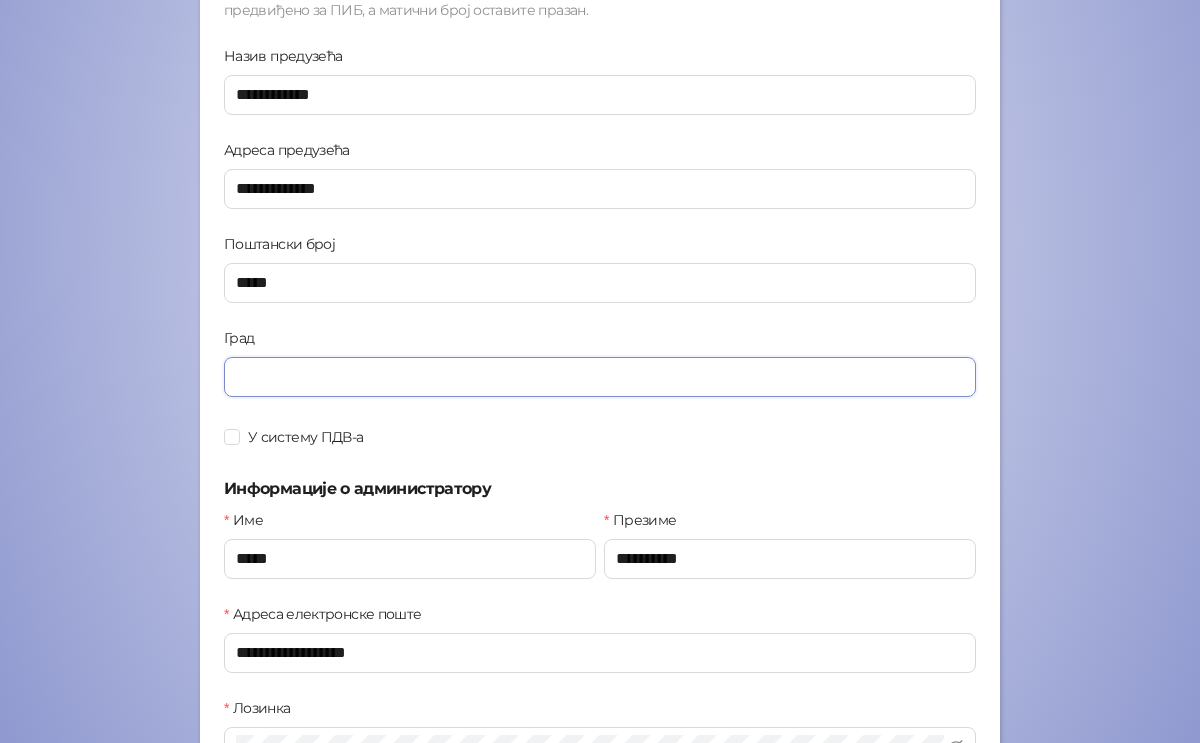 click on "Град" at bounding box center [600, 377] 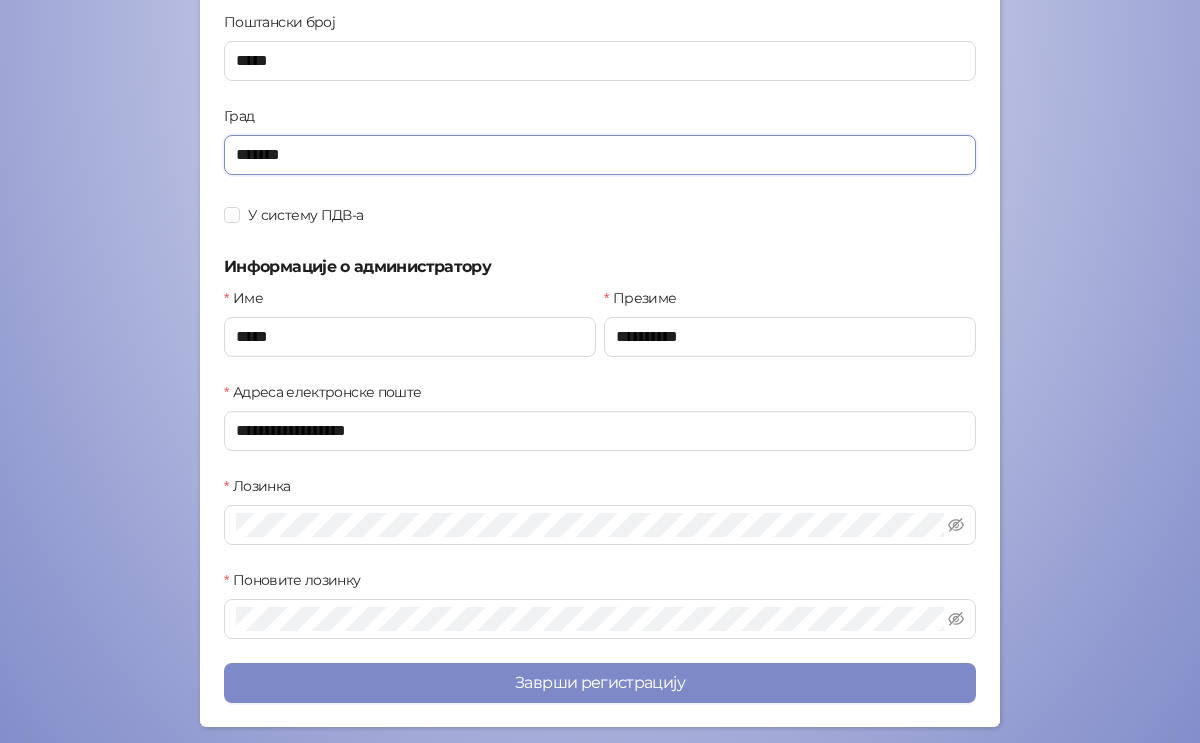 scroll, scrollTop: 859, scrollLeft: 0, axis: vertical 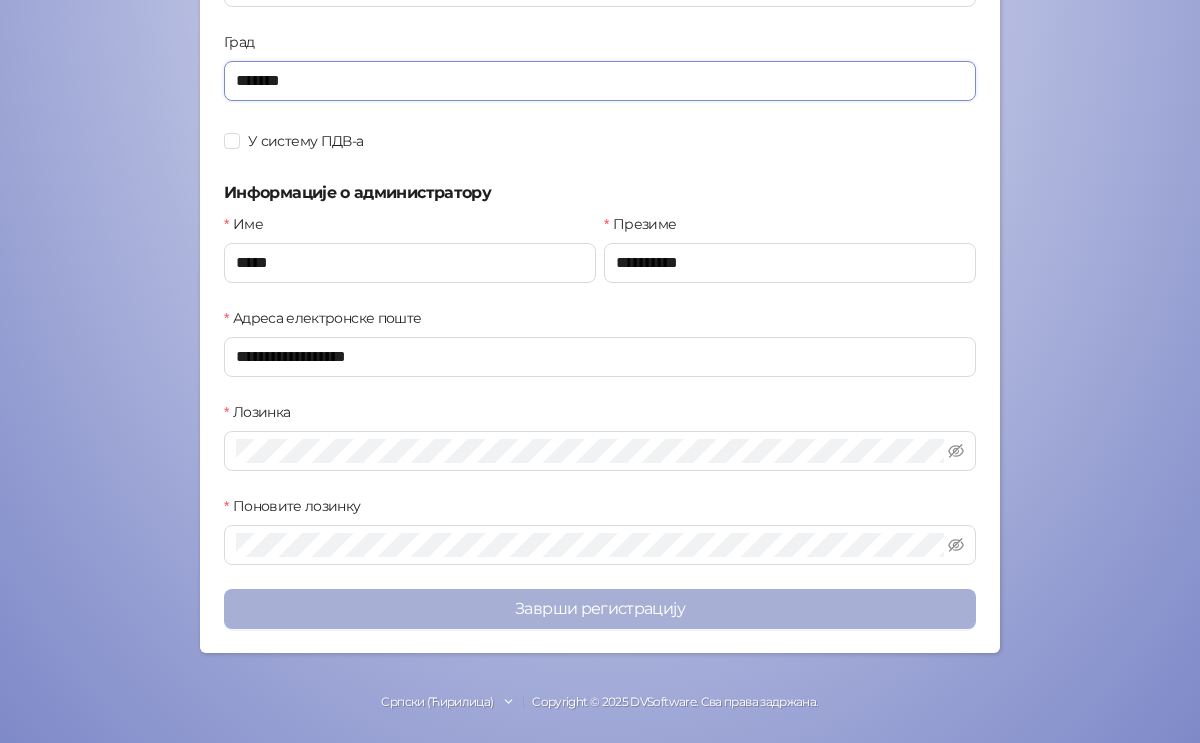 type on "*******" 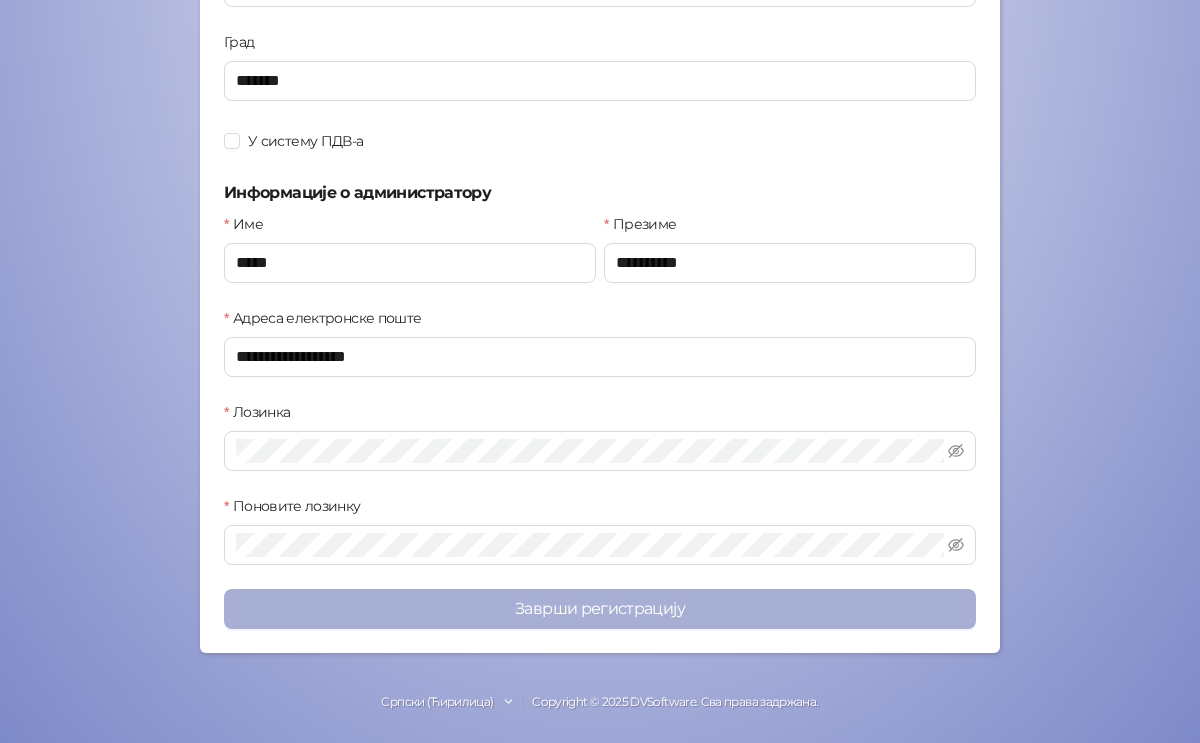 click on "Заврши регистрацију" at bounding box center (600, 609) 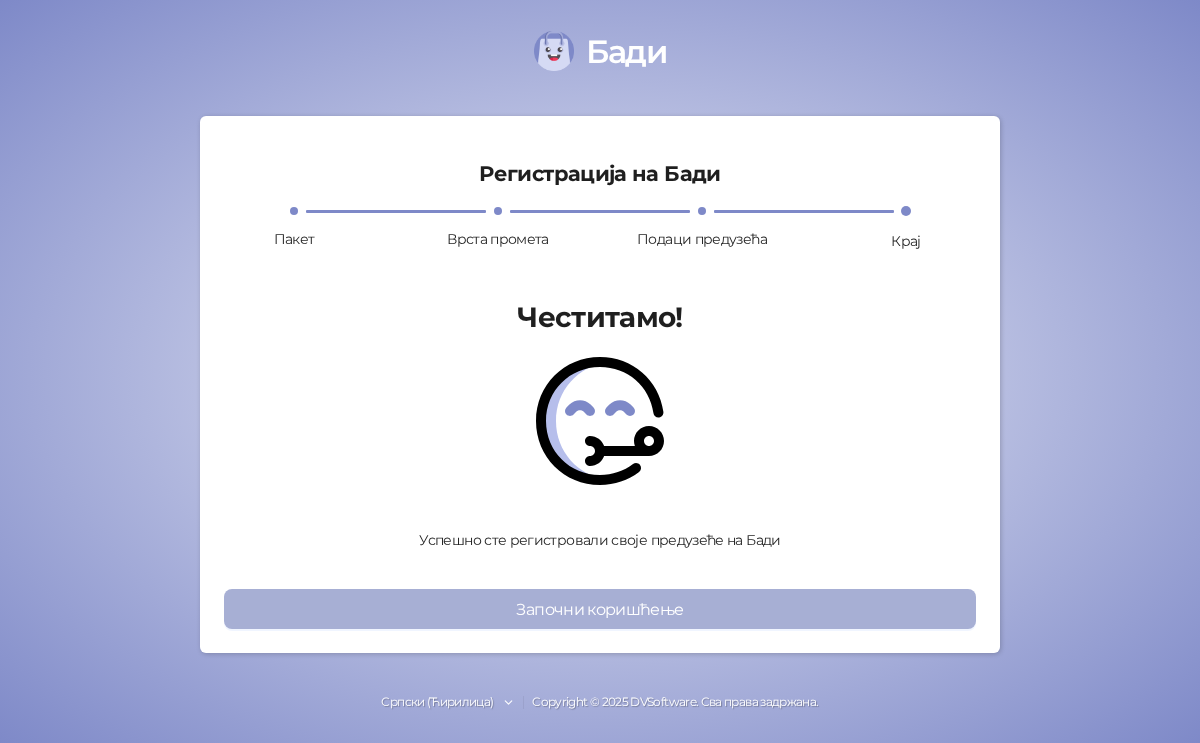 click on "Започни коришћење" at bounding box center (600, 609) 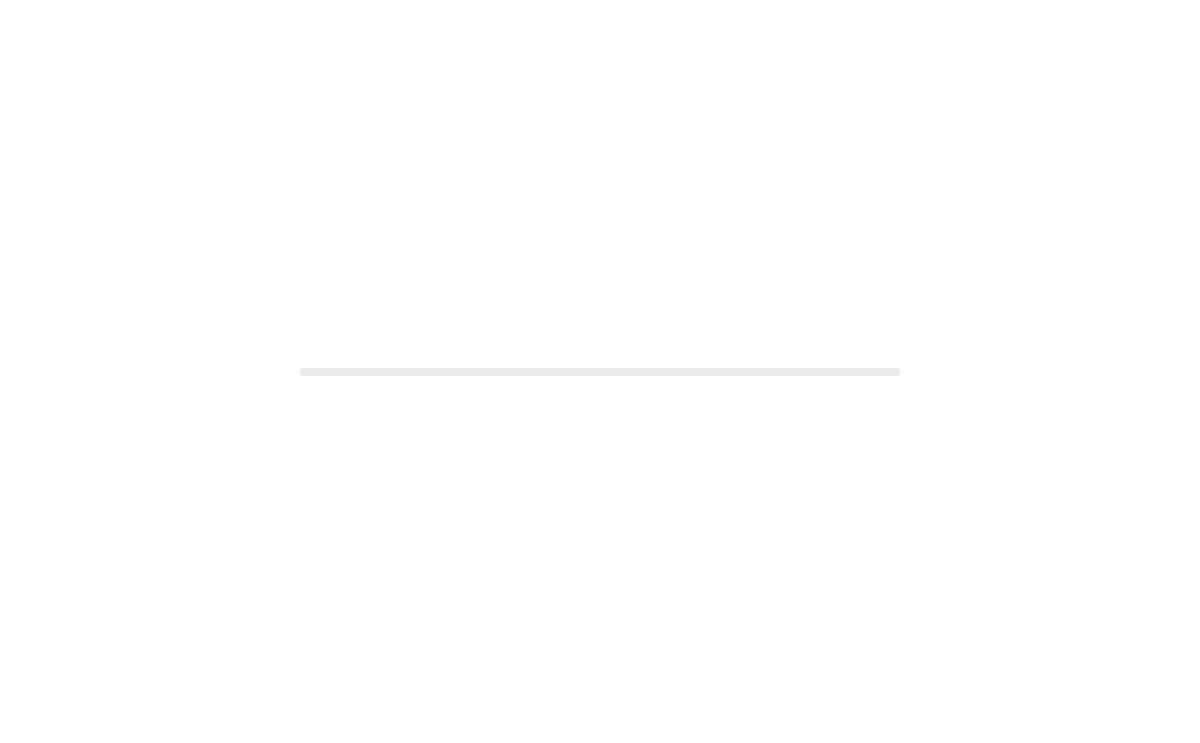 scroll, scrollTop: 0, scrollLeft: 0, axis: both 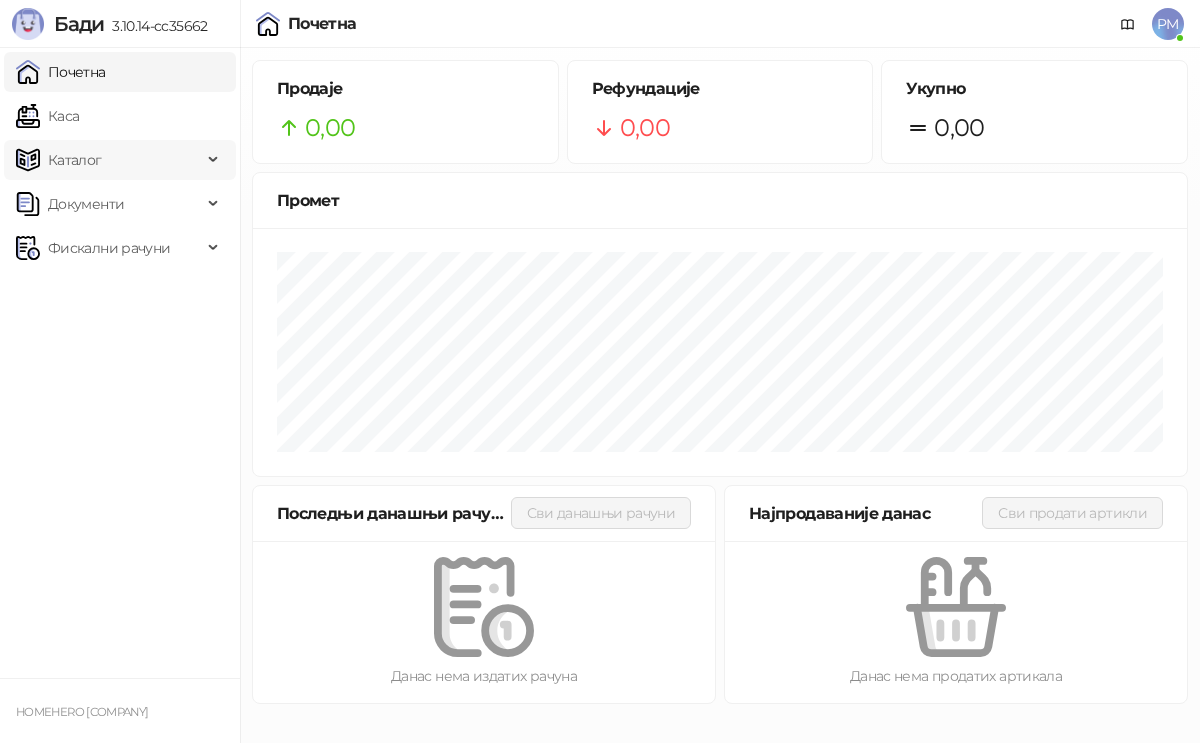 click on "Каталог" at bounding box center [75, 160] 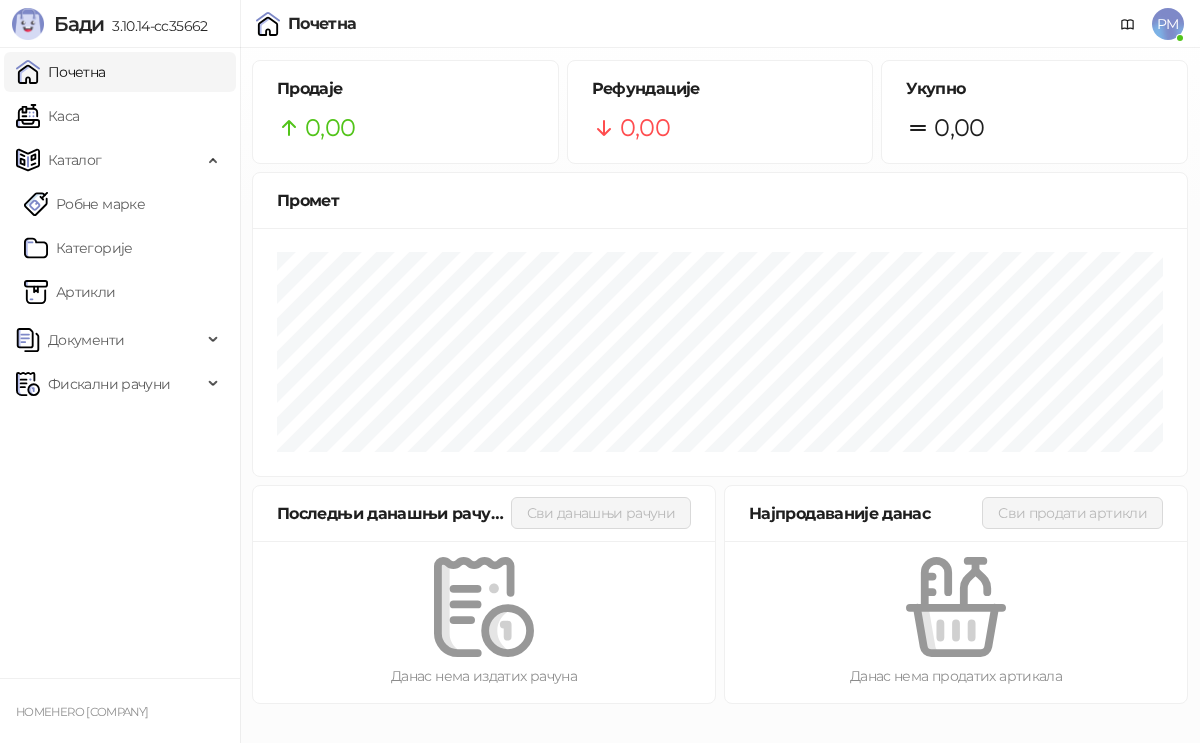 click on "Почетна Каса Каталог Робне марке Категорије Артикли Документи Фискални рачуни" at bounding box center (120, 363) 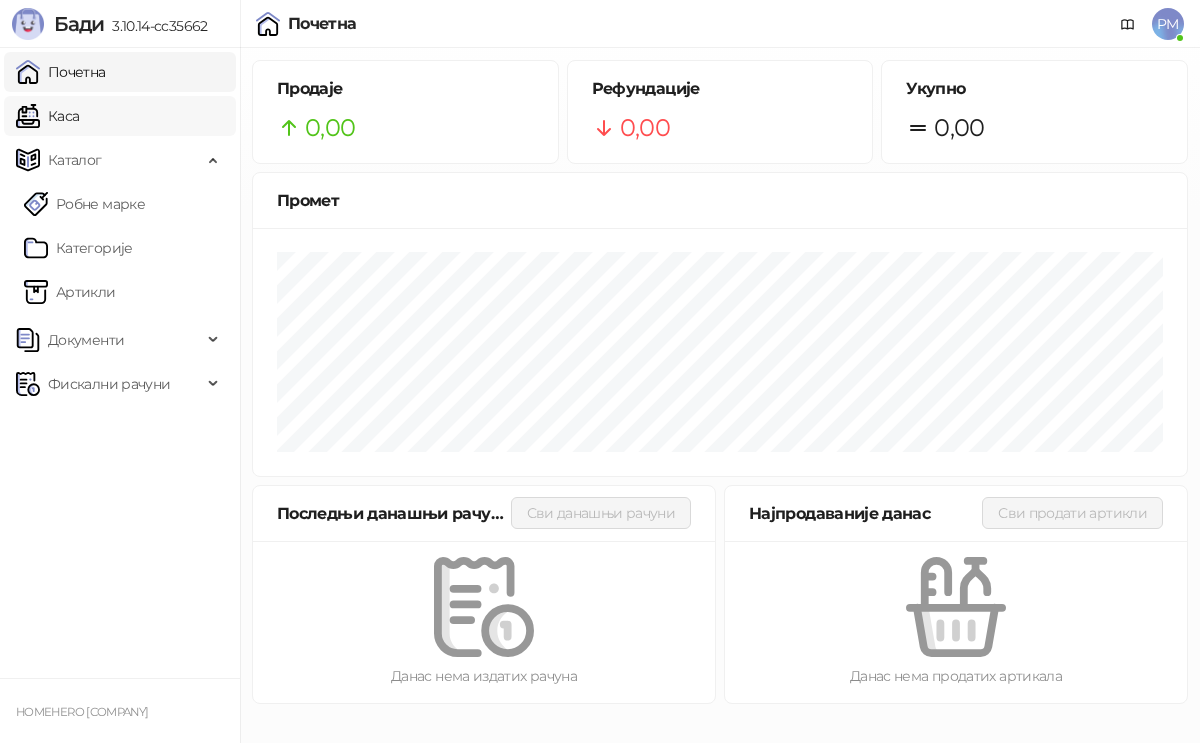click on "Каса" at bounding box center (47, 116) 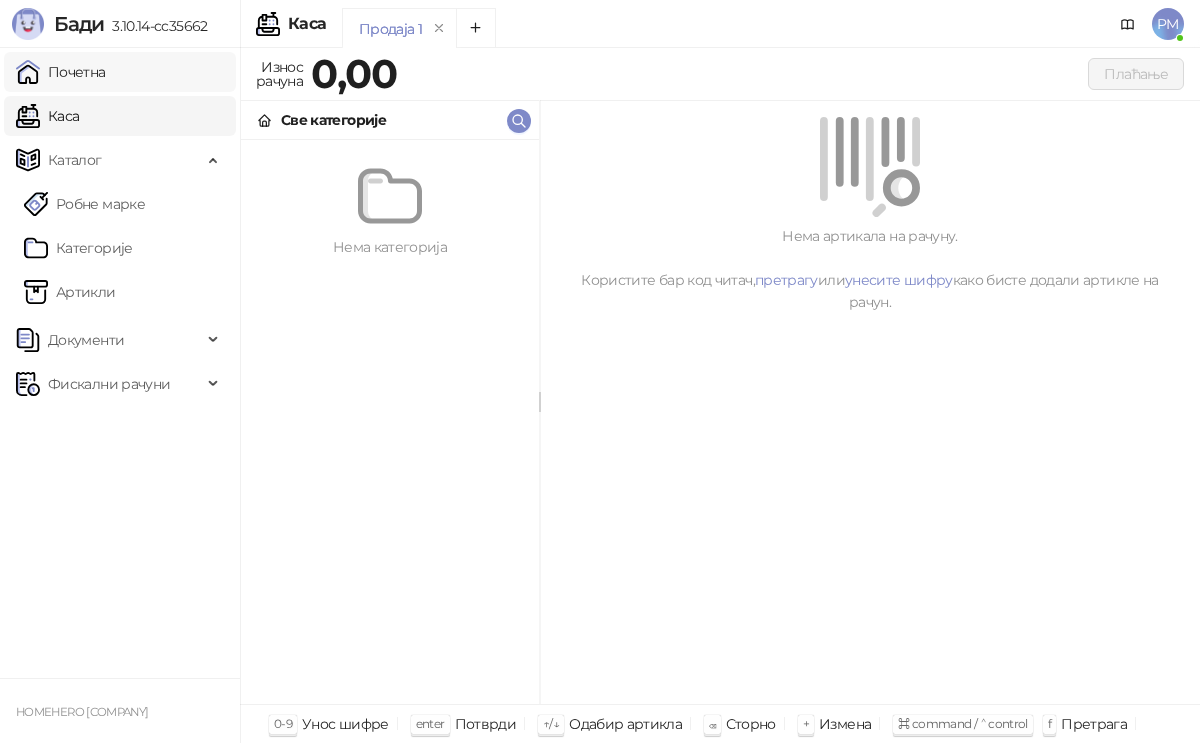 click on "Почетна" at bounding box center [61, 72] 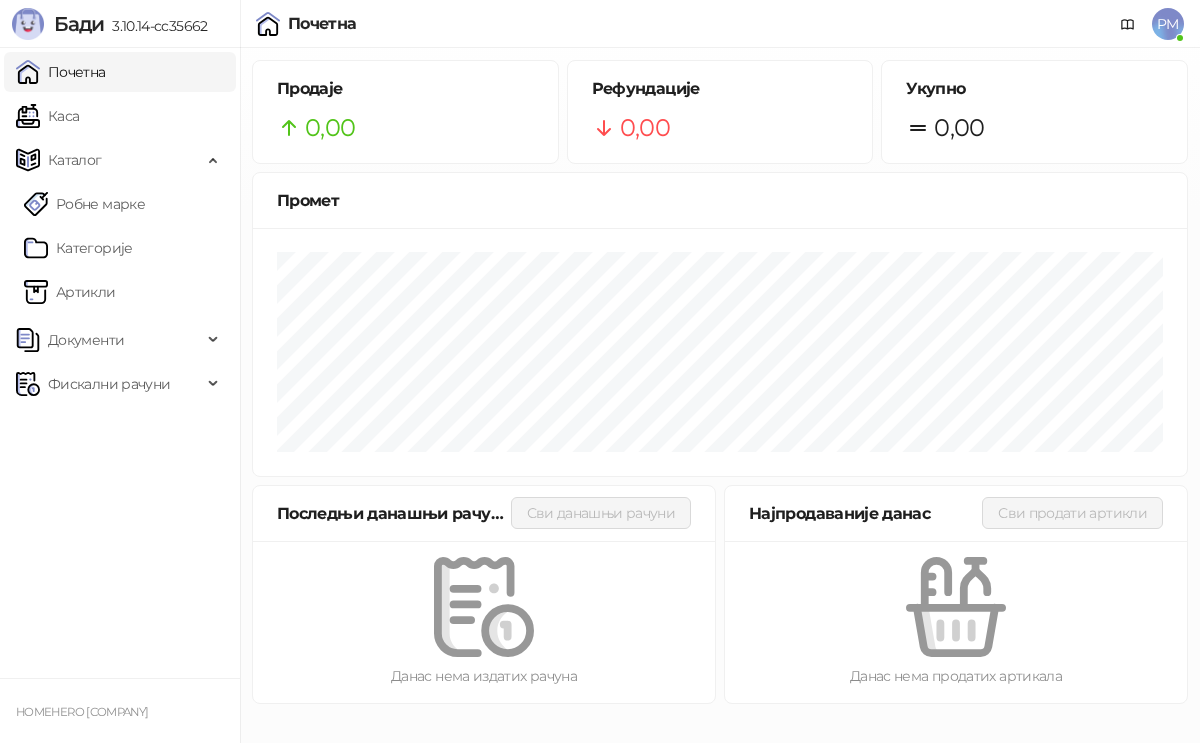 click on "PM" at bounding box center (1168, 24) 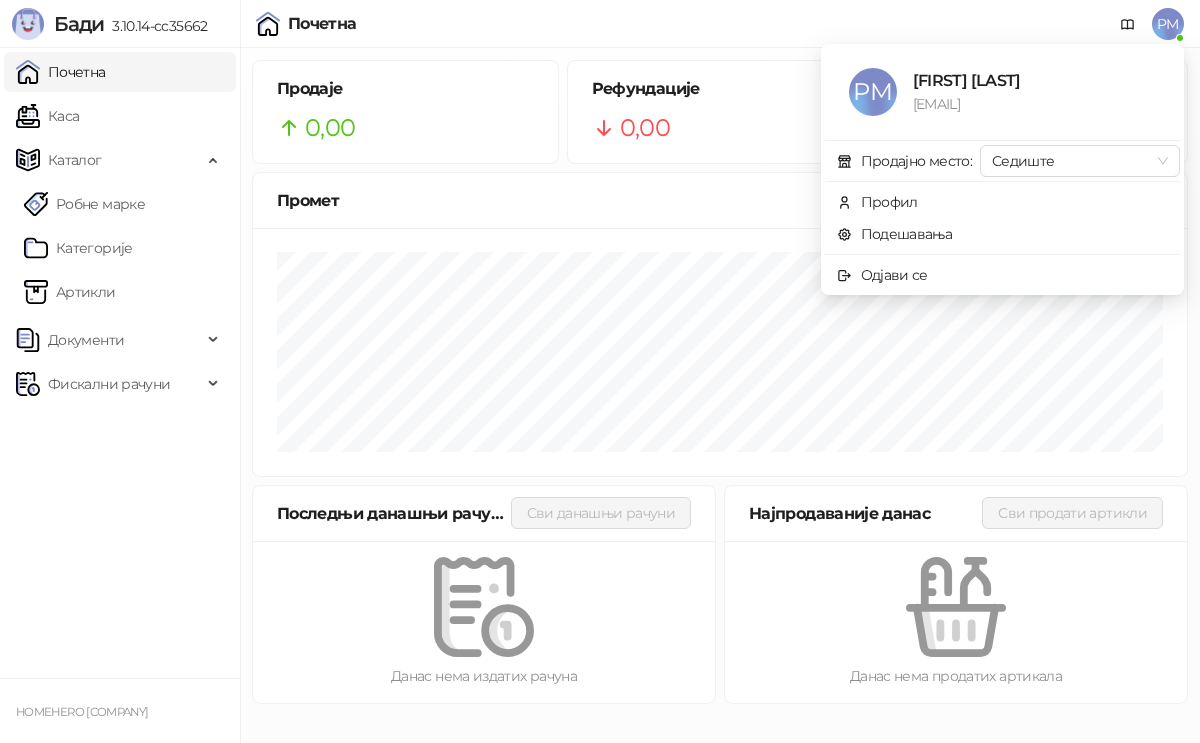 click on "PM" at bounding box center (1168, 24) 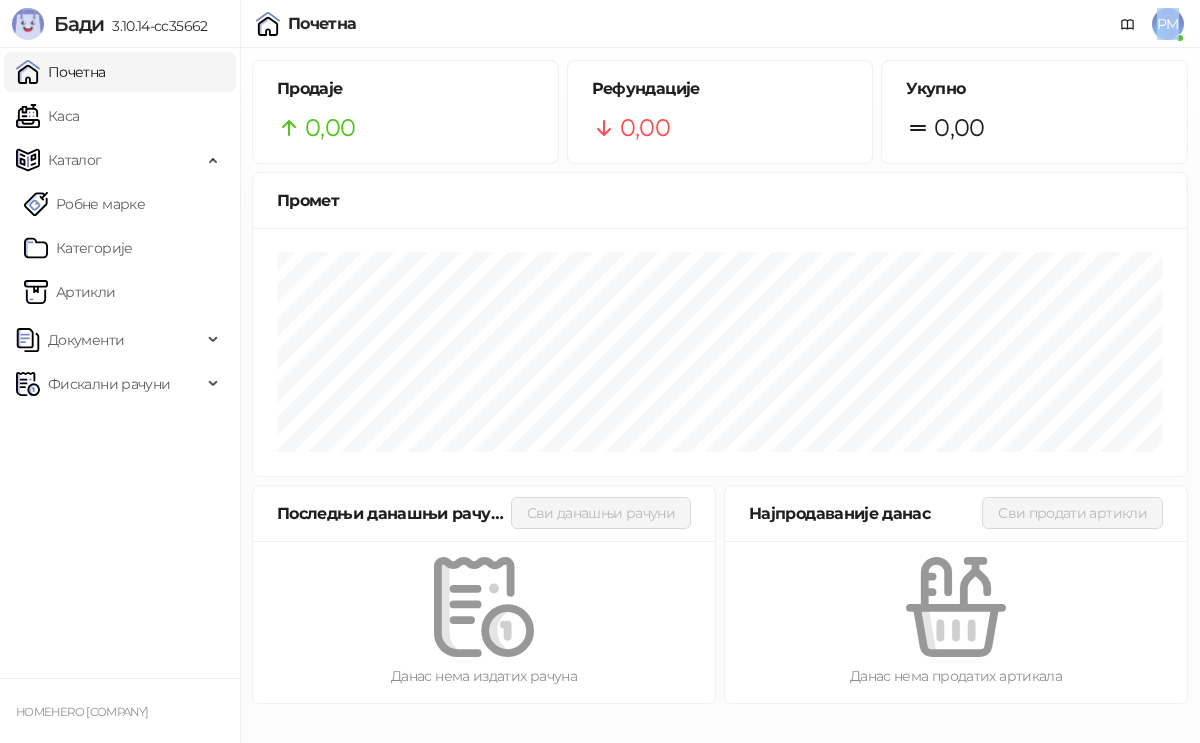click on "PM" at bounding box center [1168, 24] 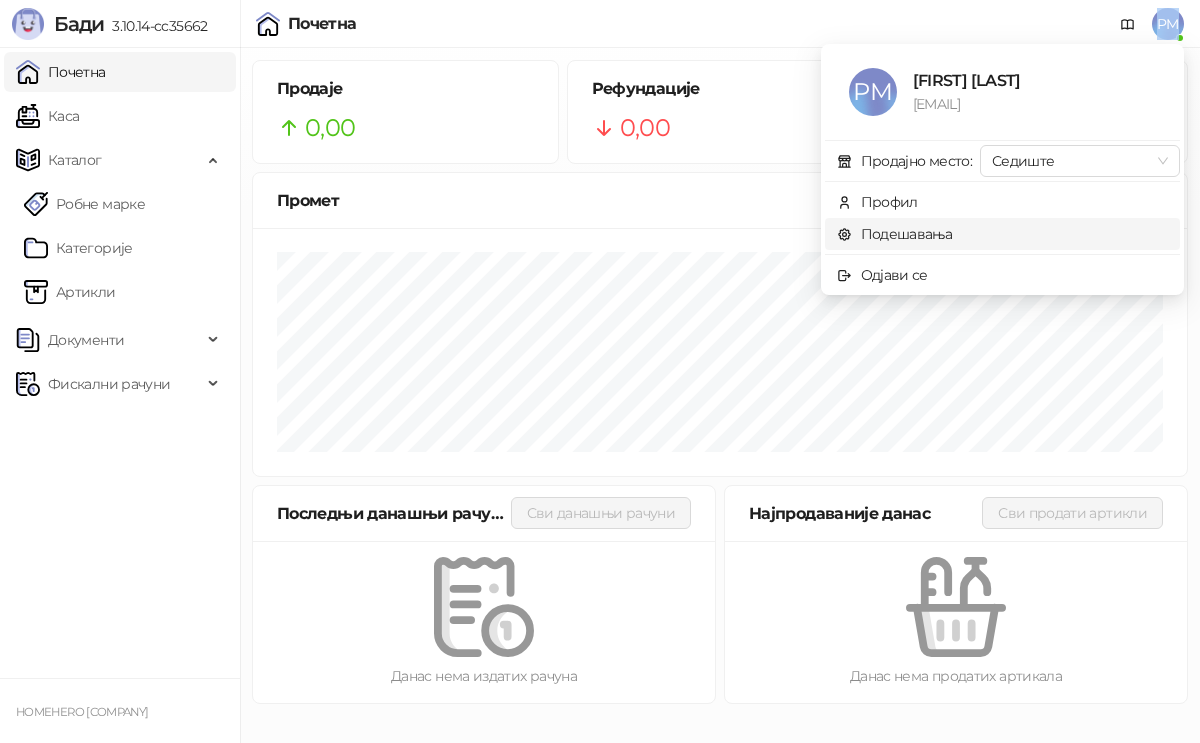 click on "Подешавања" at bounding box center (895, 234) 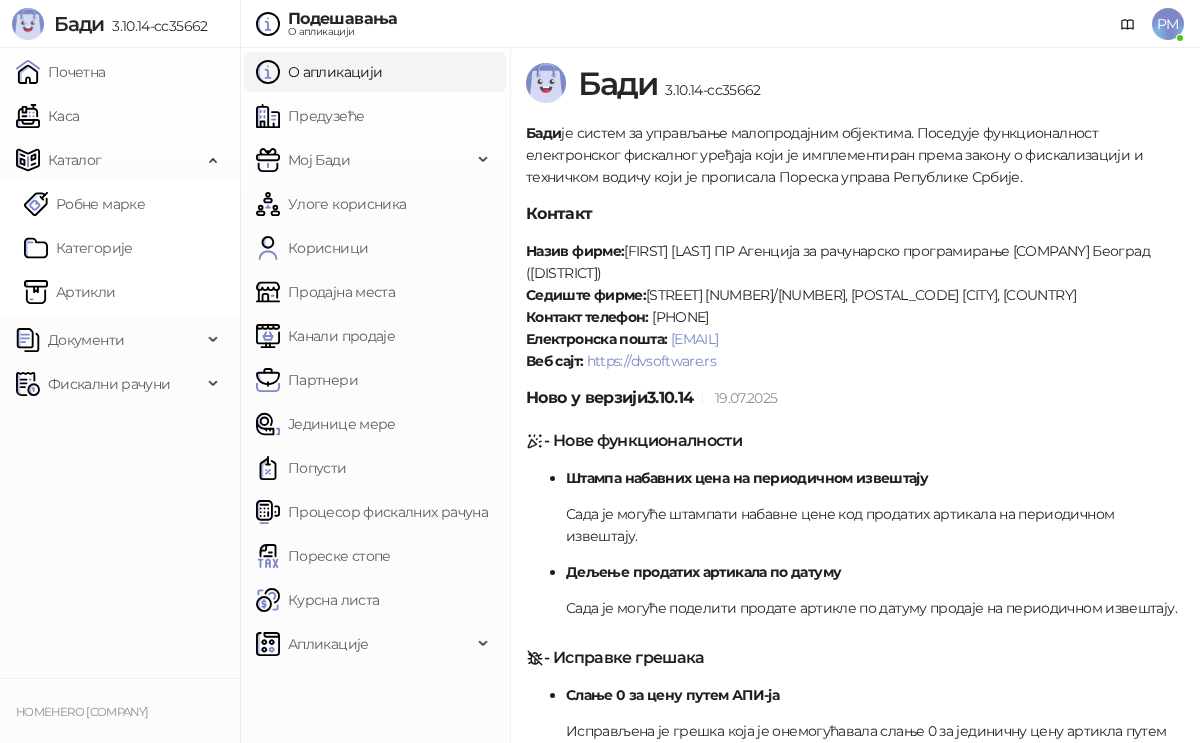 click on "Бади" at bounding box center (79, 24) 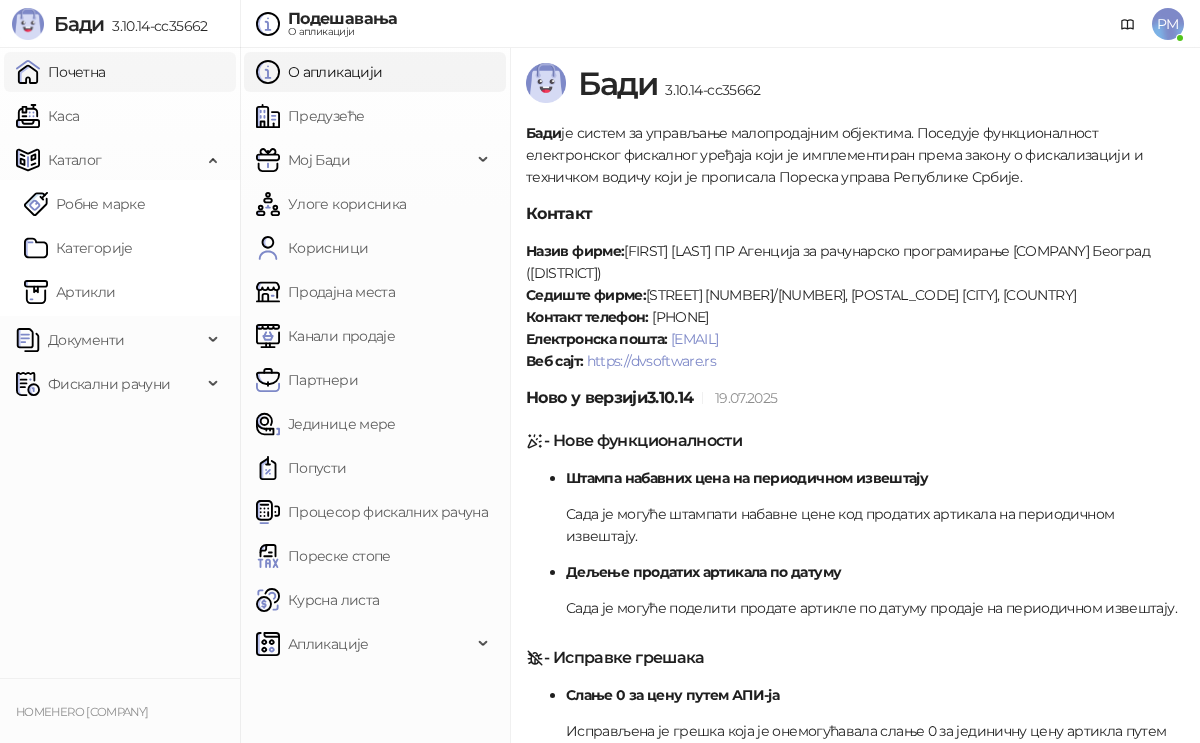 click on "Почетна" at bounding box center (61, 72) 